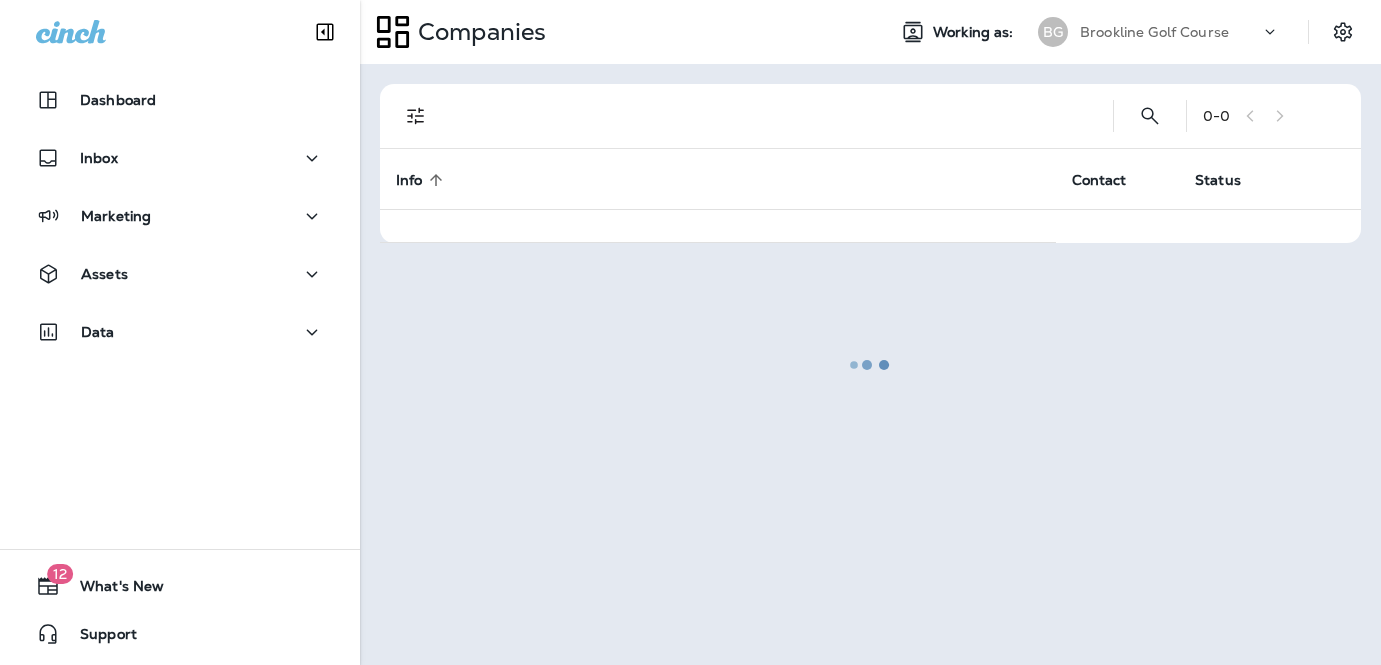 scroll, scrollTop: 0, scrollLeft: 0, axis: both 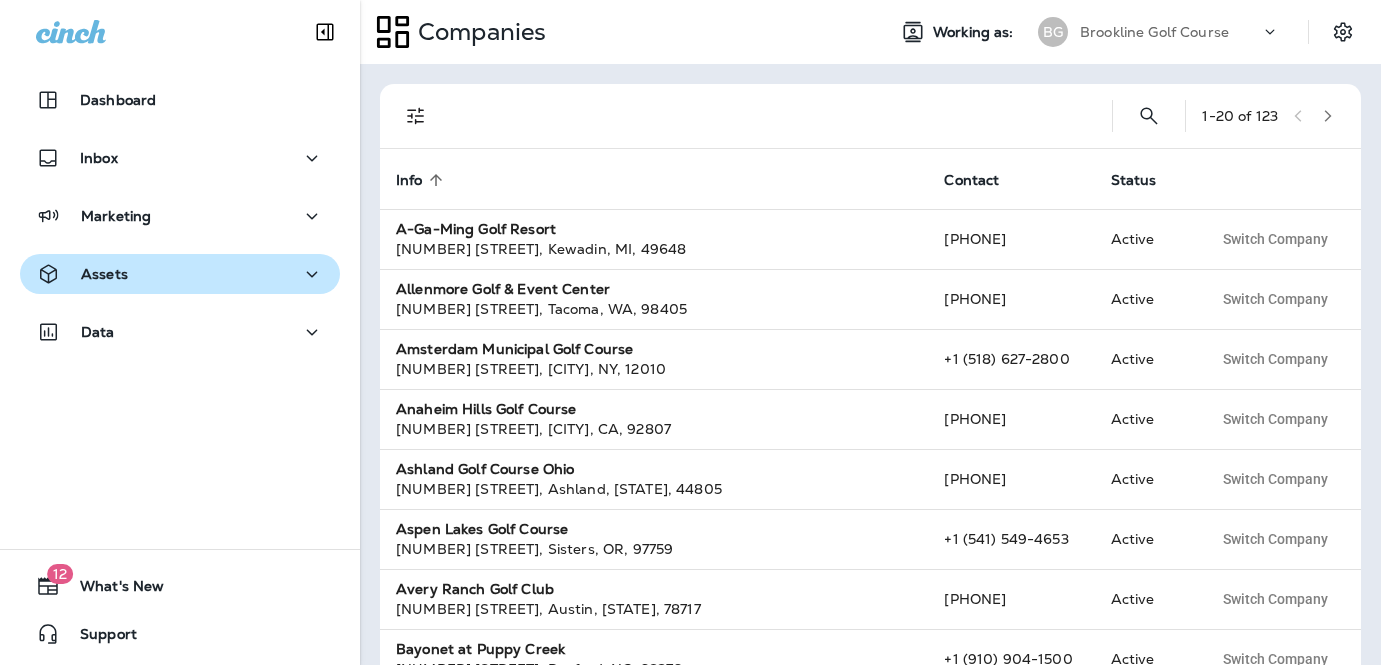 click on "Assets" at bounding box center (82, 274) 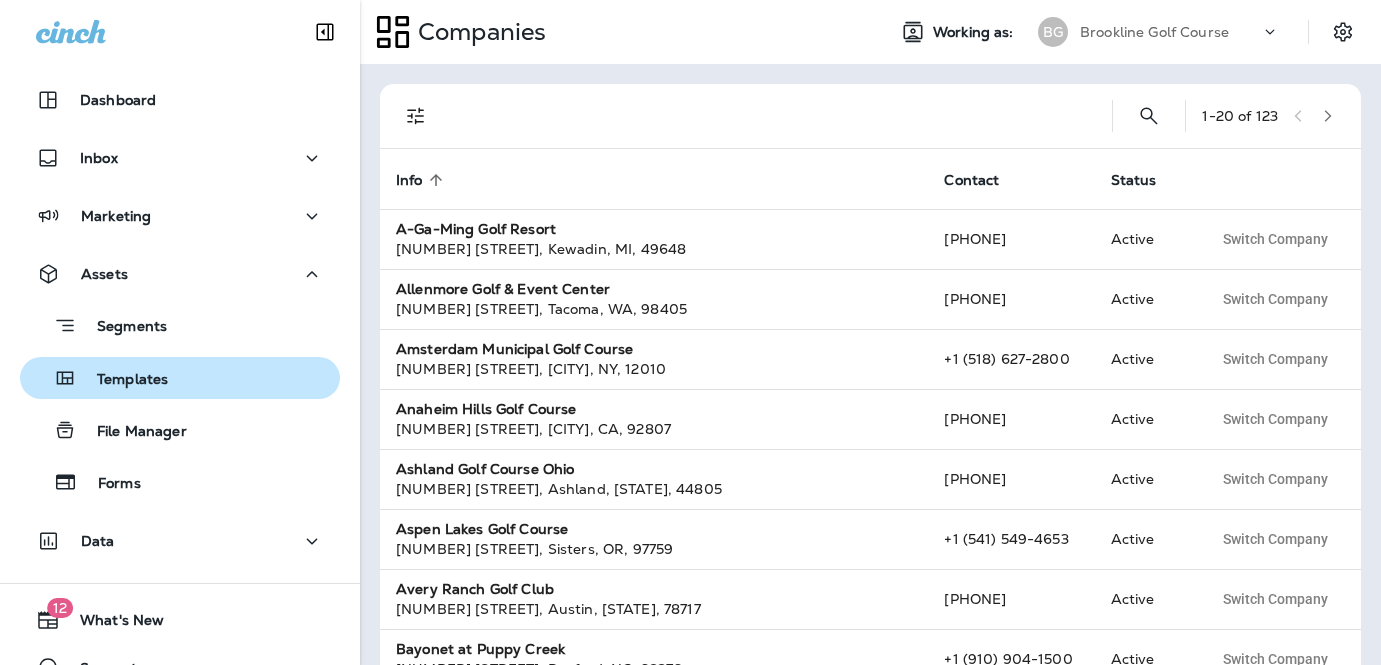 click on "Templates" at bounding box center (122, 380) 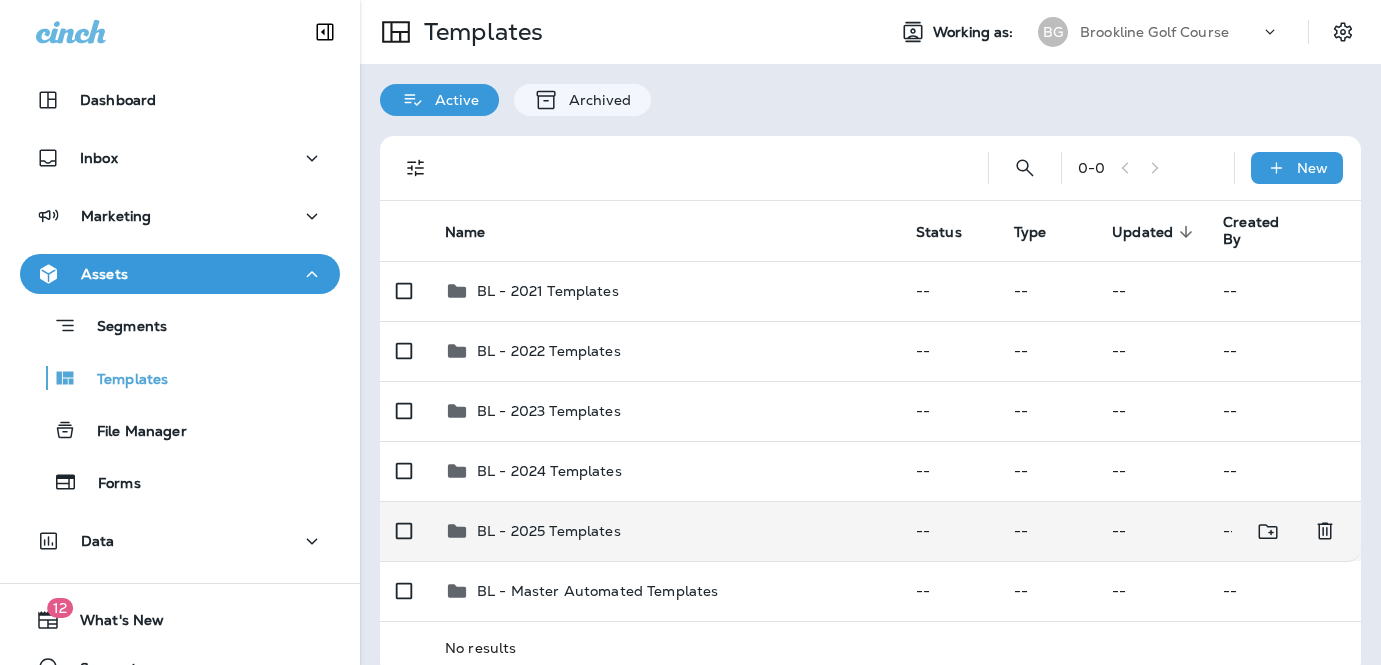 click on "BL - 2025 Templates" at bounding box center [664, 531] 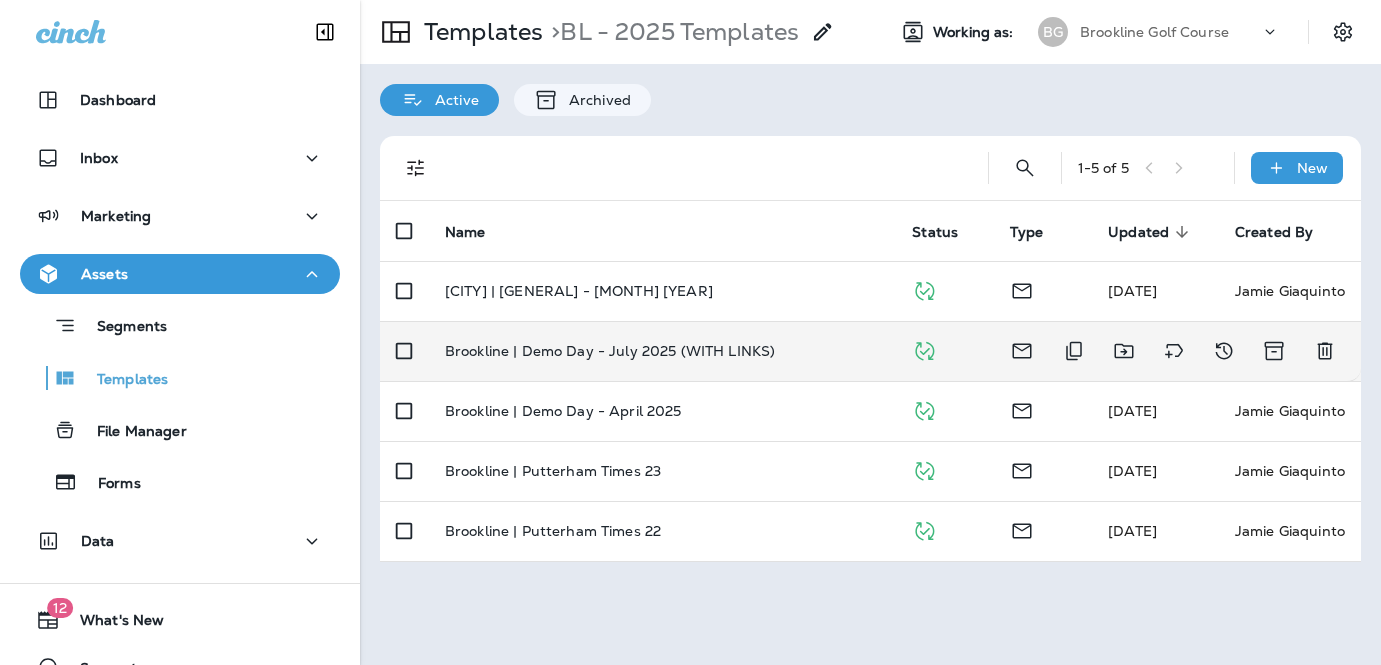 click on "Brookline | Demo Day - July 2025 (WITH LINKS)" at bounding box center [662, 351] 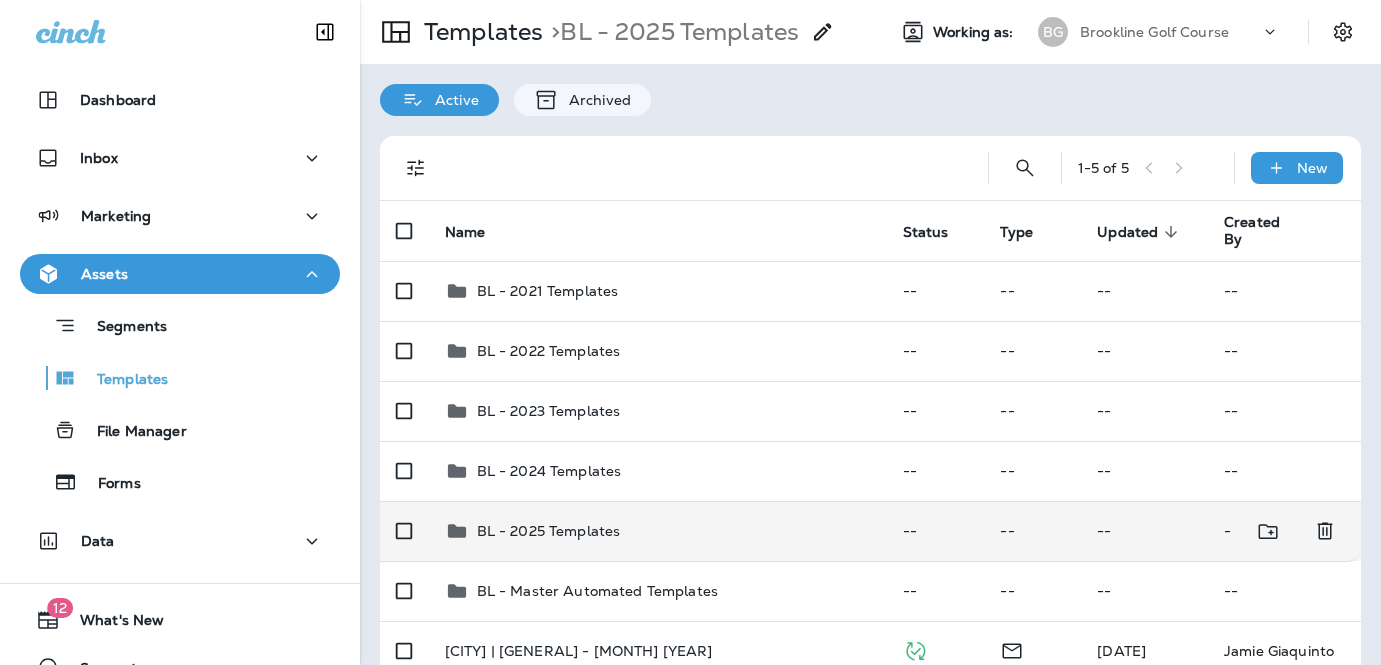 click on "BL - 2025 Templates" at bounding box center [549, 531] 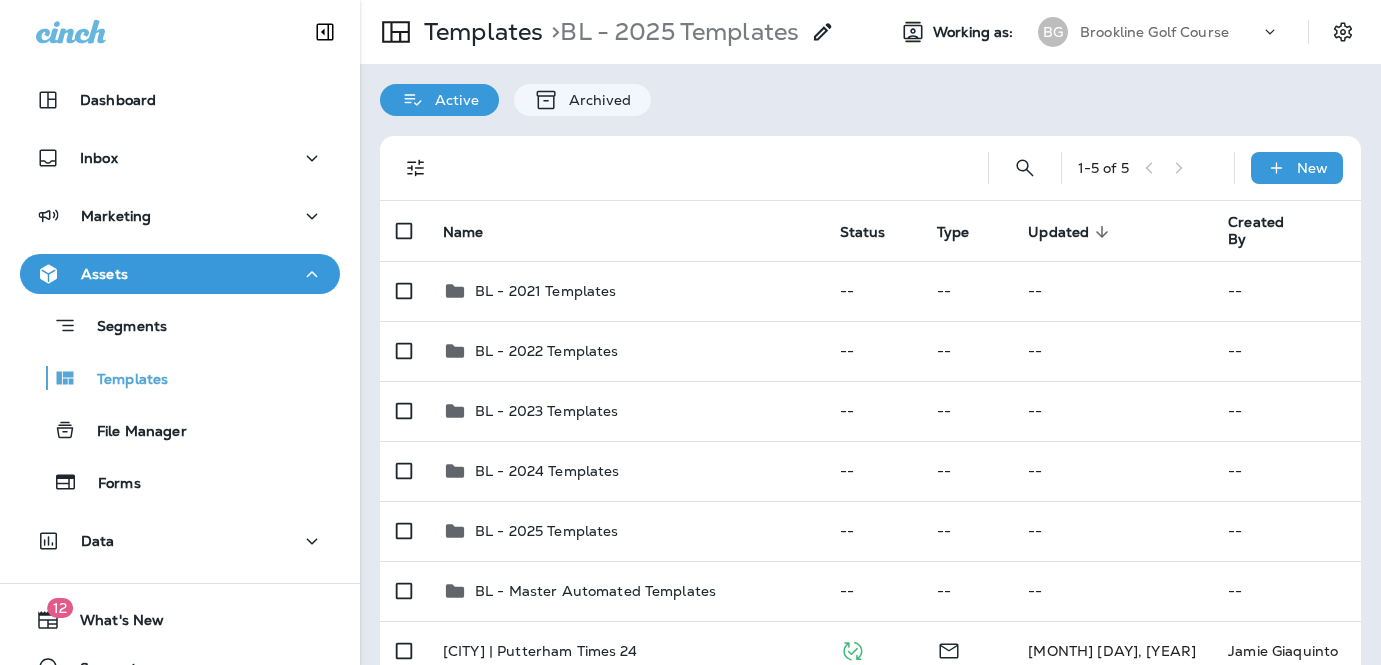 scroll, scrollTop: 0, scrollLeft: 0, axis: both 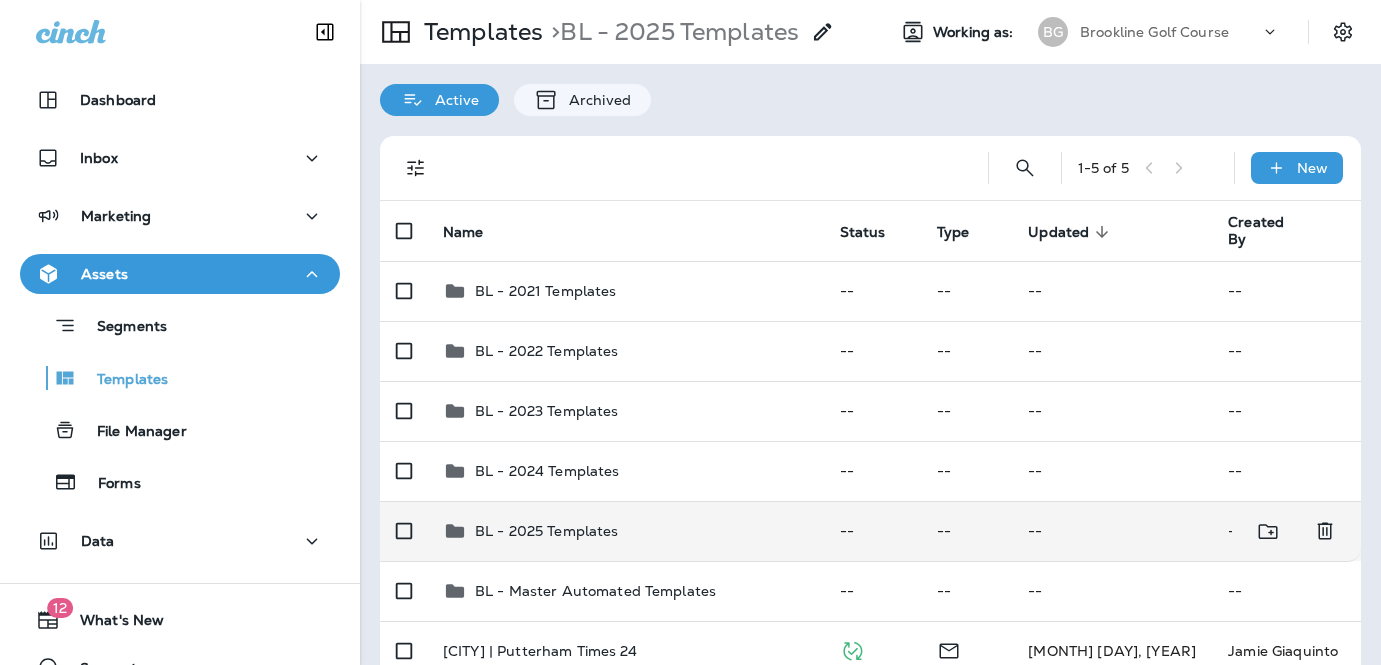 click on "BL - 2025 Templates" at bounding box center [547, 531] 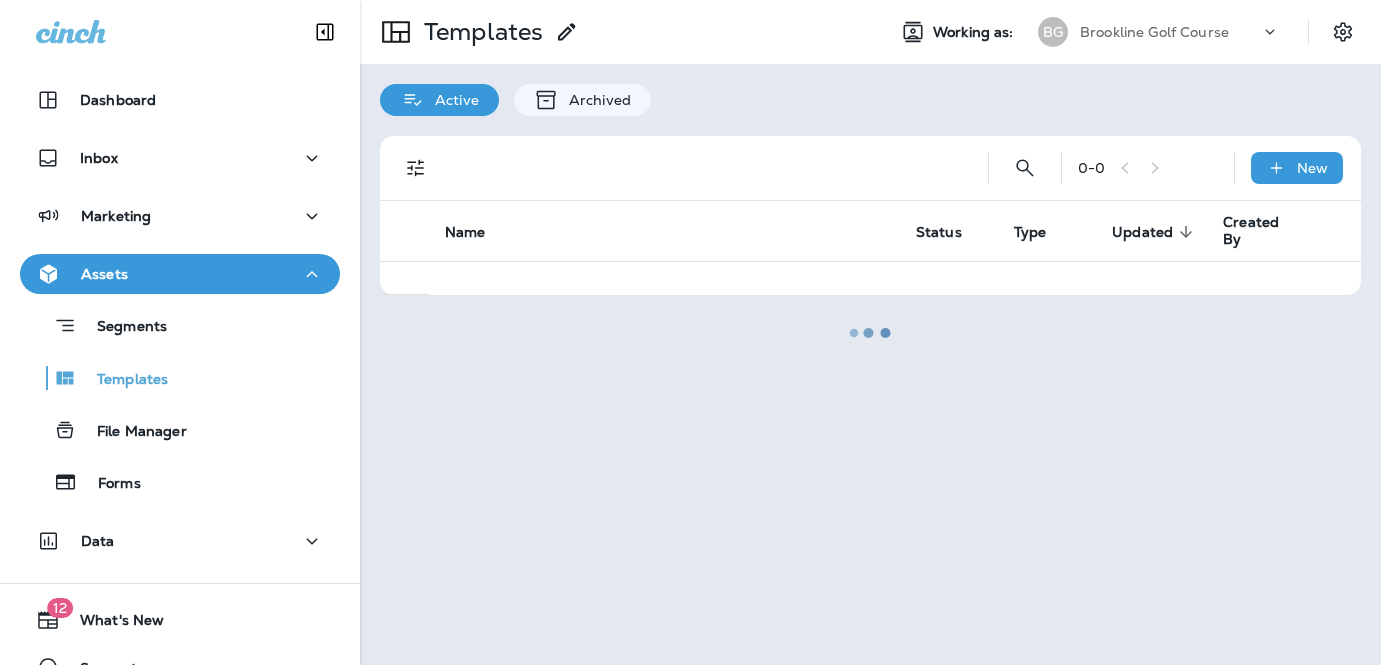 scroll, scrollTop: 0, scrollLeft: 0, axis: both 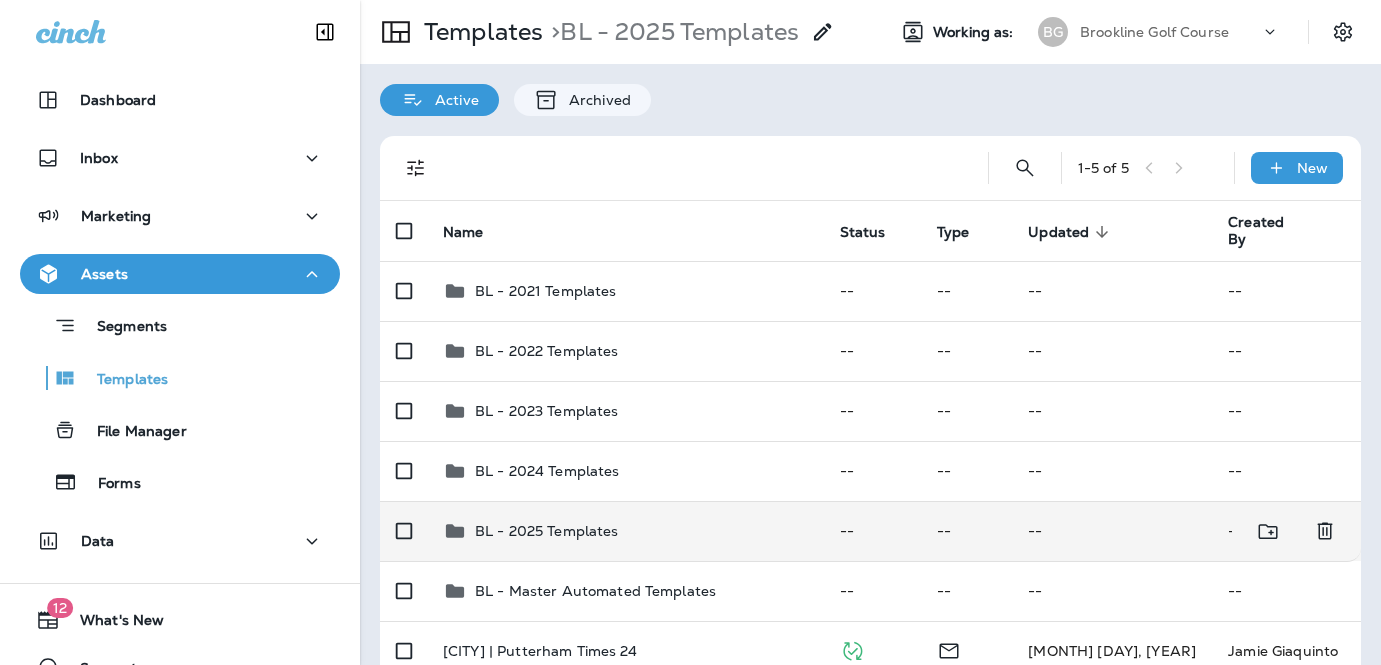 click on "BL - 2025 Templates" at bounding box center [625, 531] 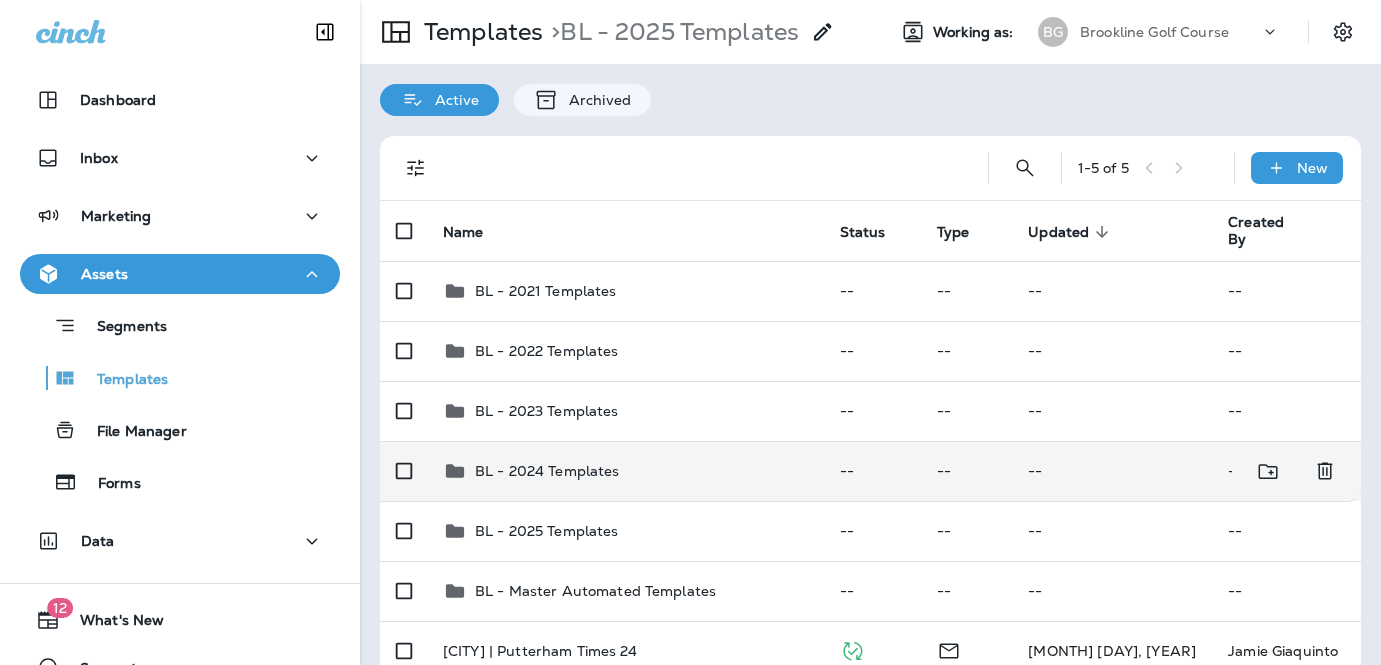 click on "BL - 2024 Templates" at bounding box center (625, 471) 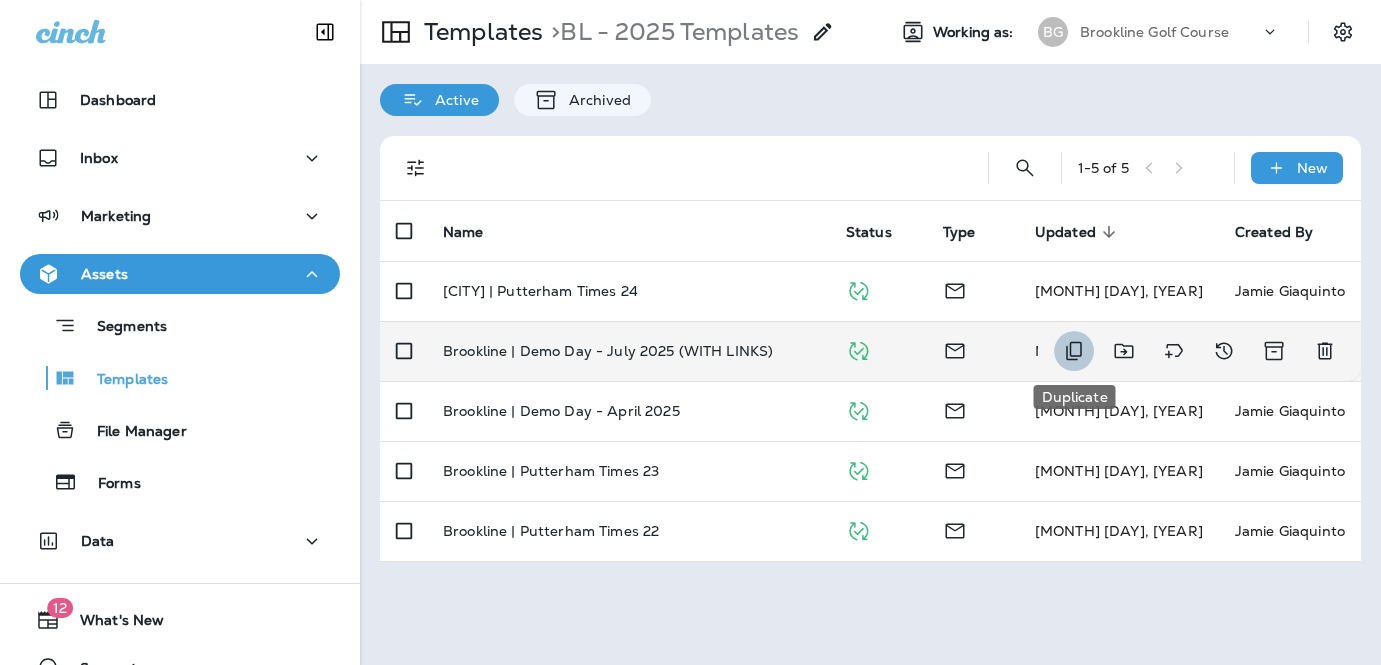 click 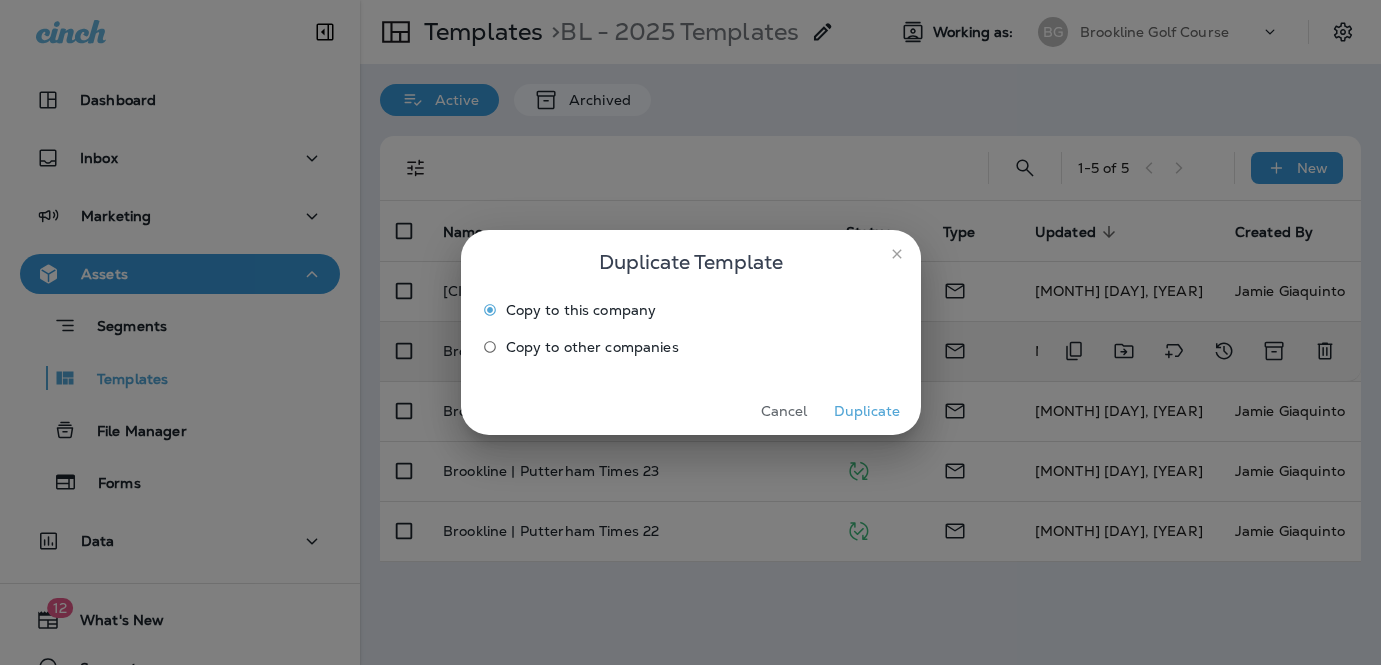 click on "Duplicate" at bounding box center [867, 411] 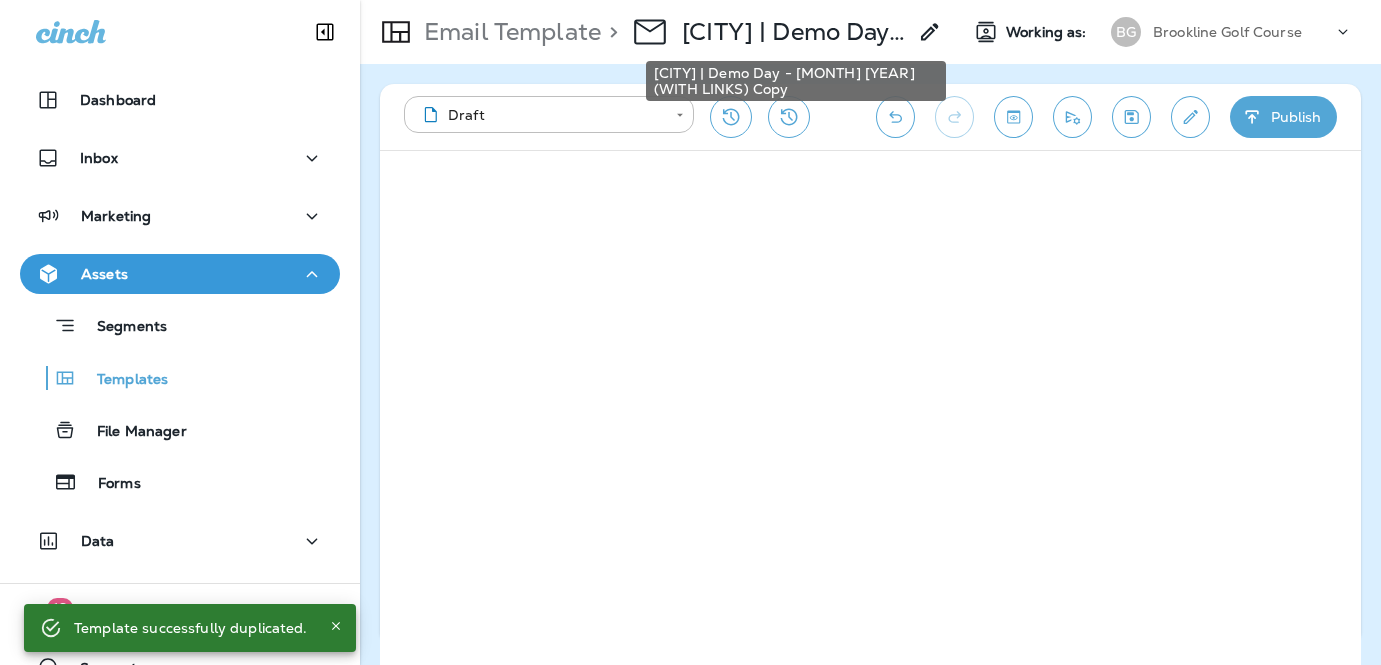 click on "[CITY] | Demo Day - [MONTH] [YEAR] (WITH LINKS) Copy" at bounding box center (794, 32) 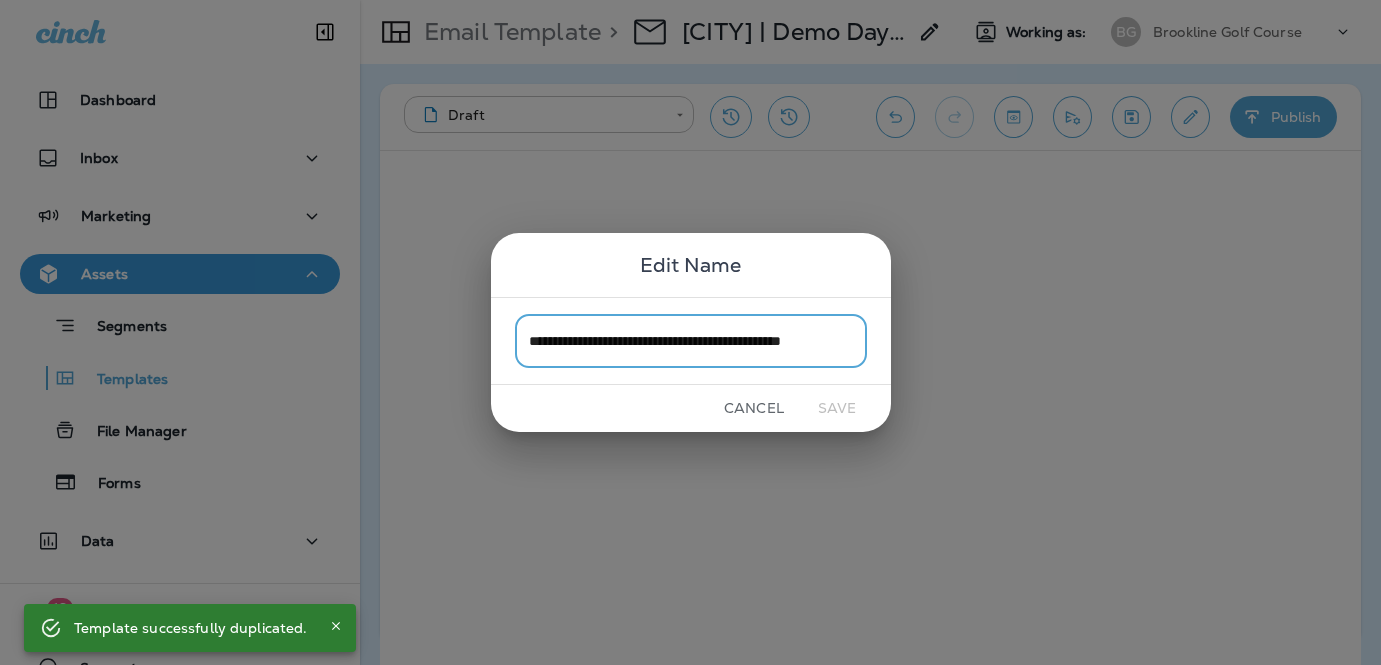 scroll, scrollTop: 0, scrollLeft: 39, axis: horizontal 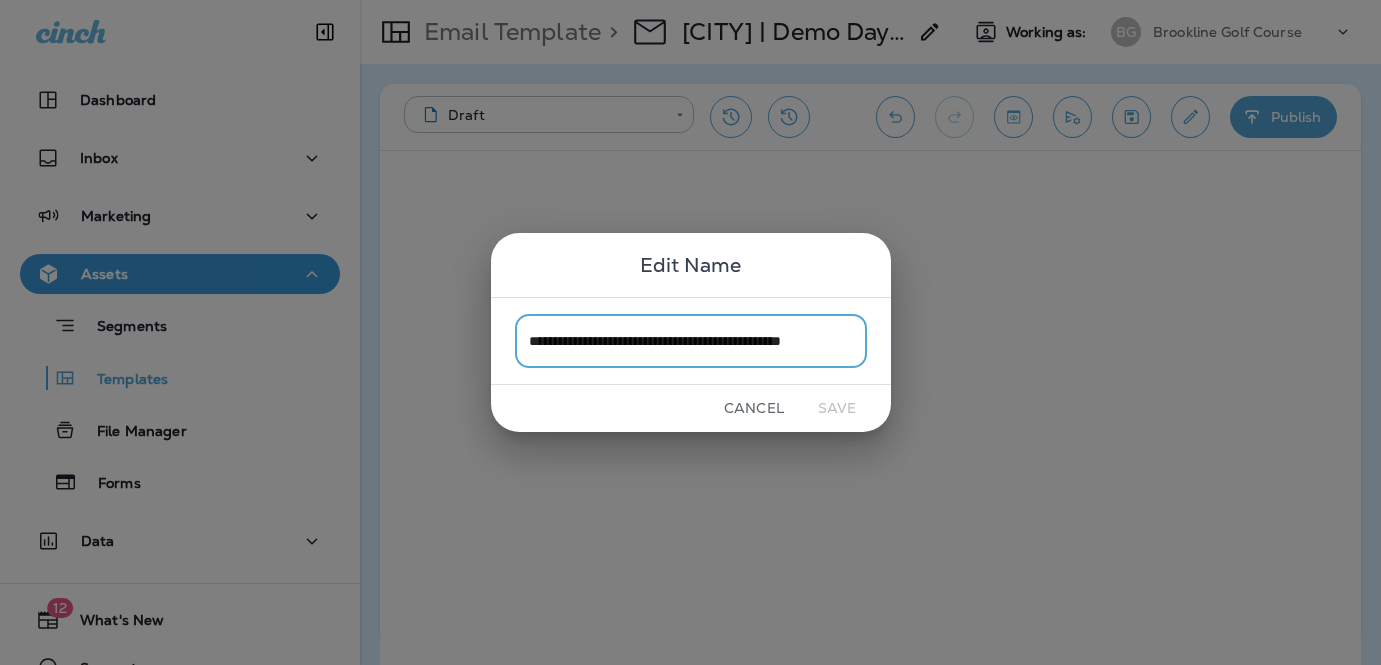 click on "**********" at bounding box center [691, 340] 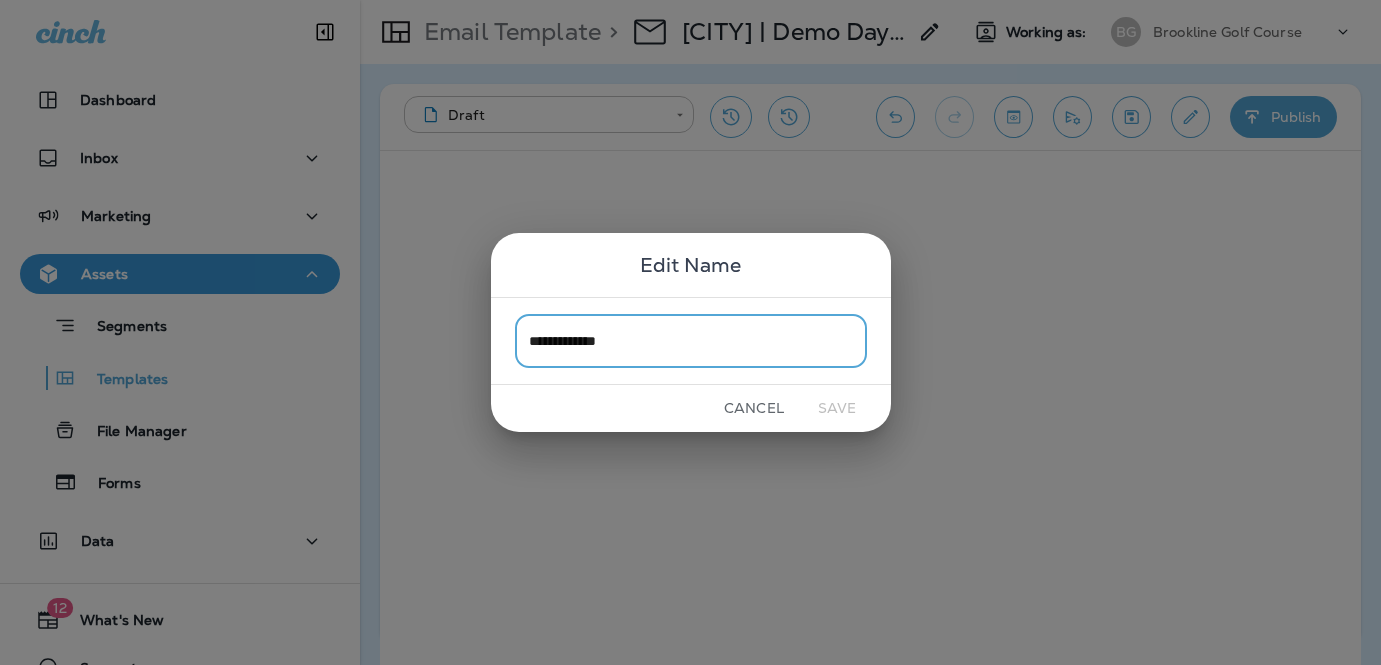 scroll, scrollTop: 0, scrollLeft: 0, axis: both 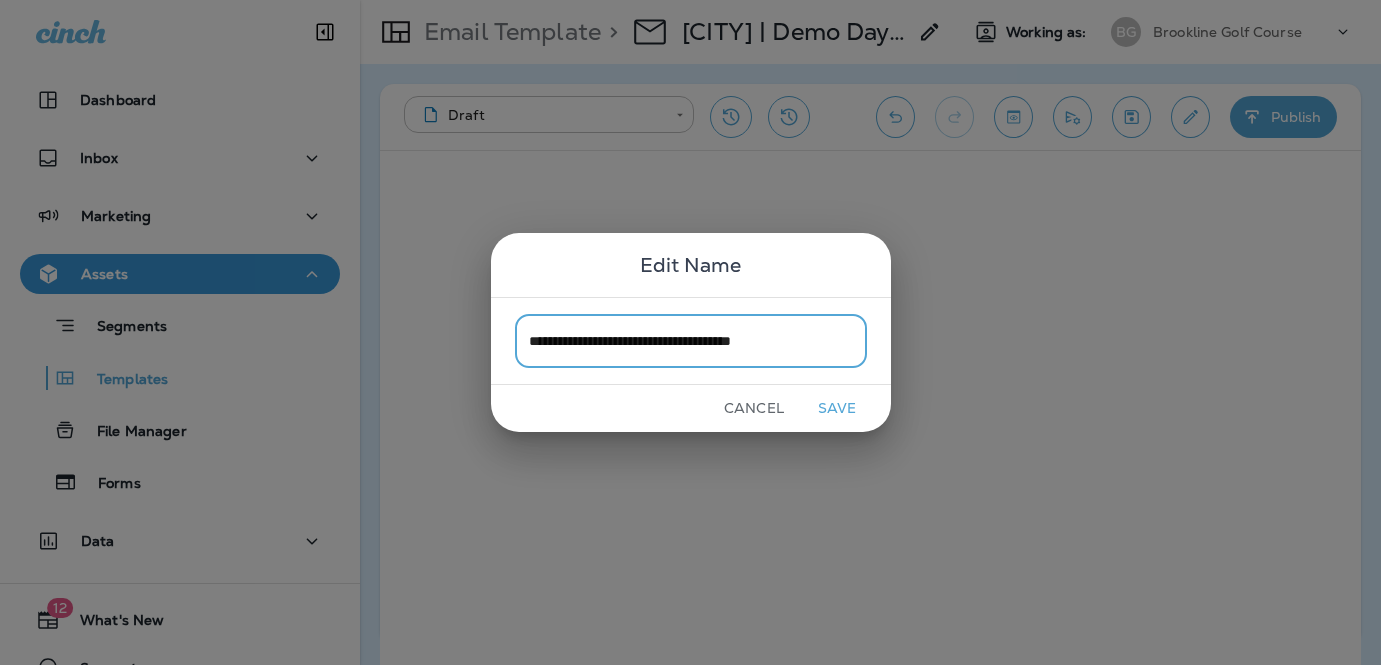 type on "**********" 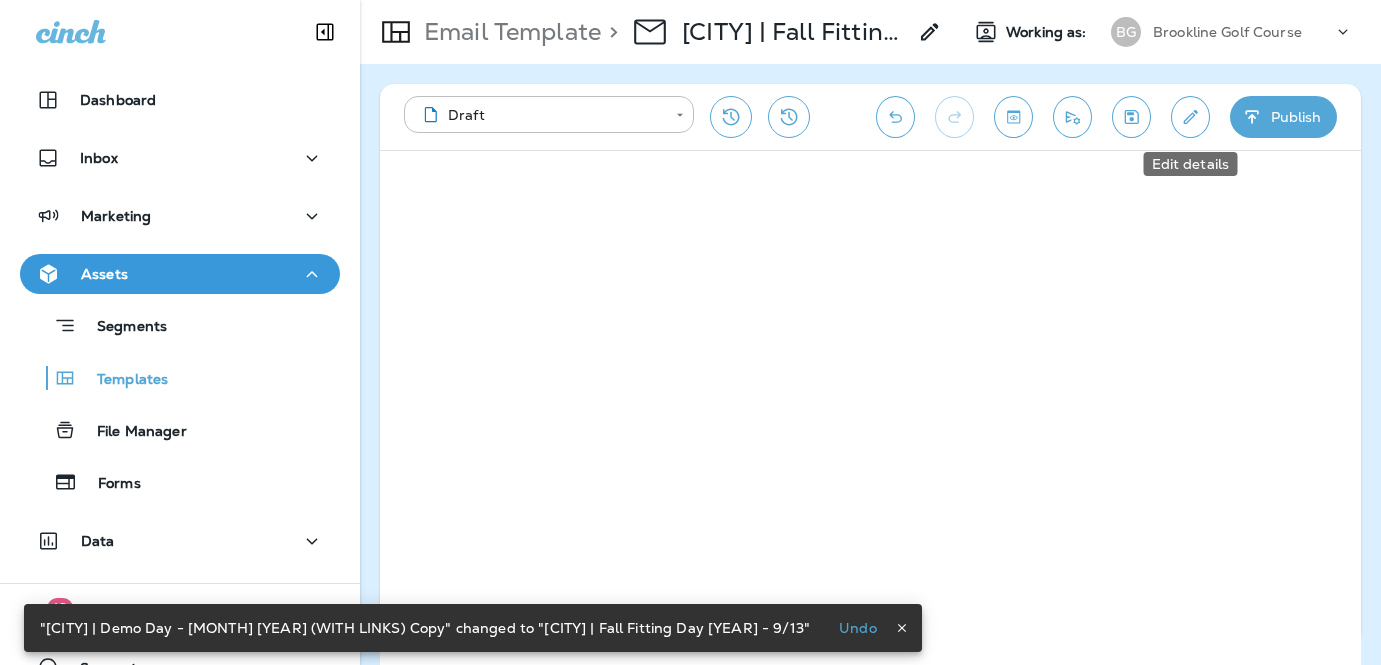 click at bounding box center [1190, 117] 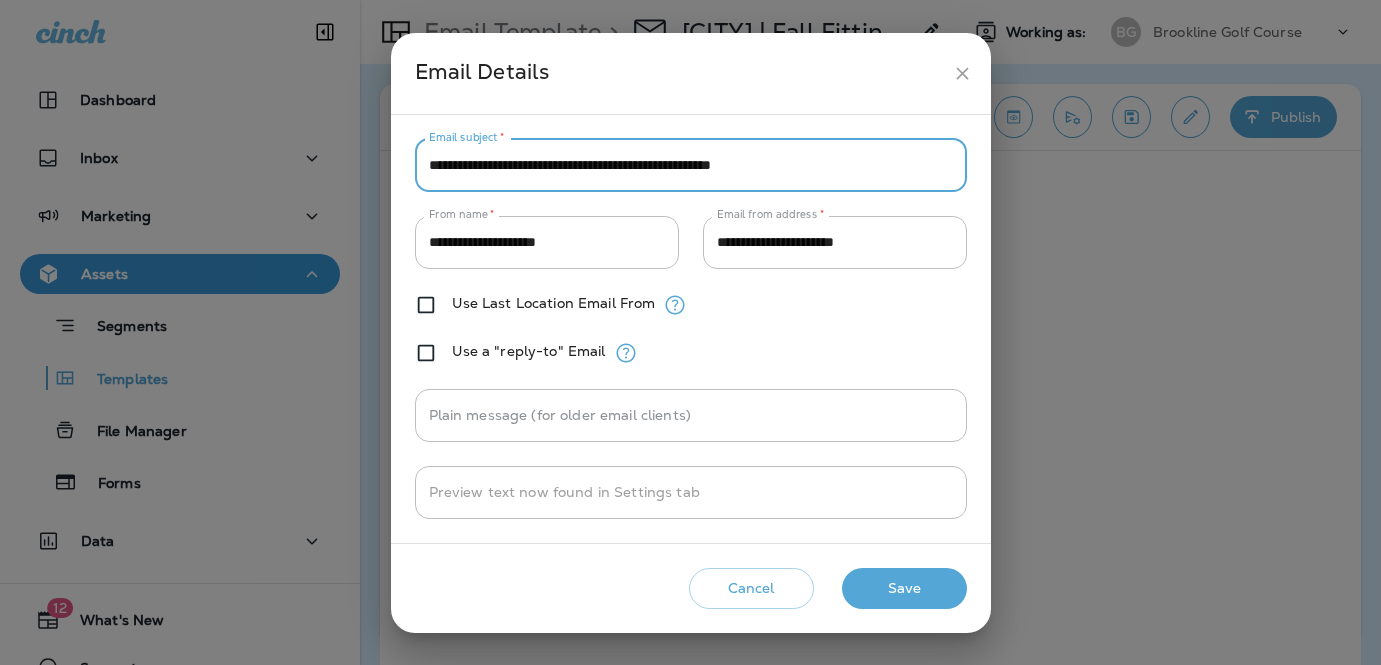 drag, startPoint x: 553, startPoint y: 164, endPoint x: 380, endPoint y: 163, distance: 173.00288 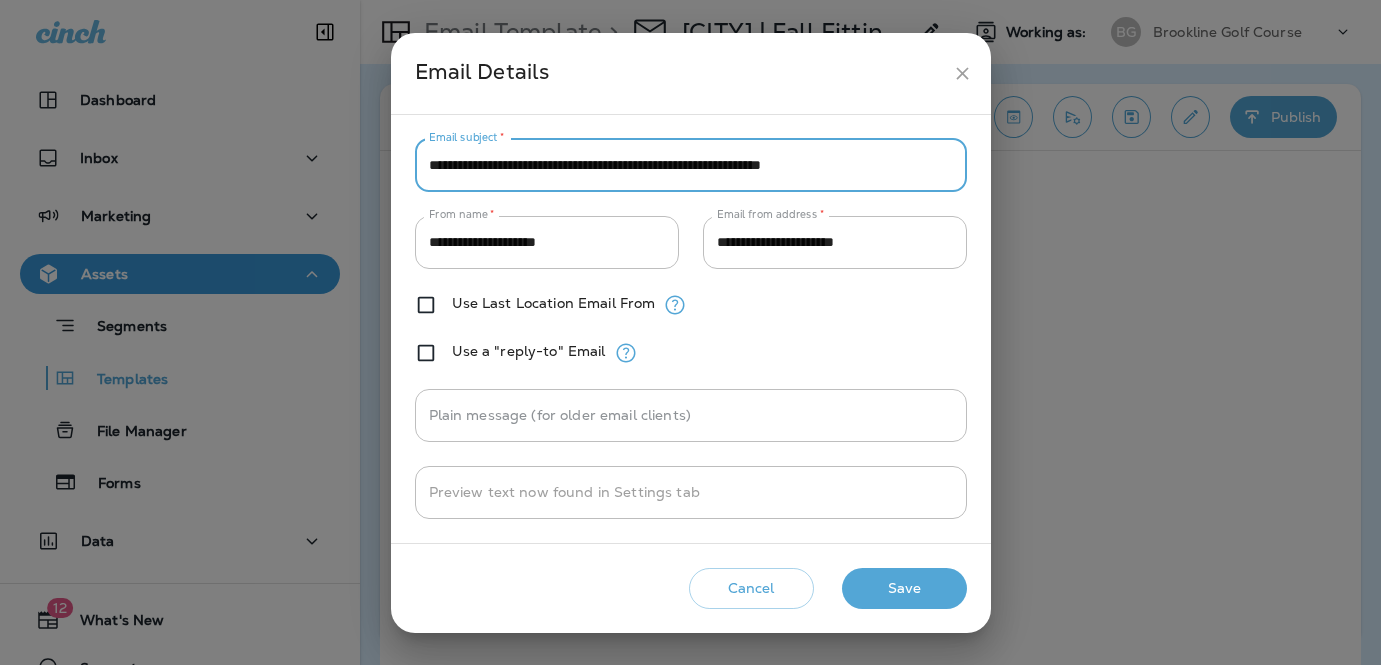 type on "**********" 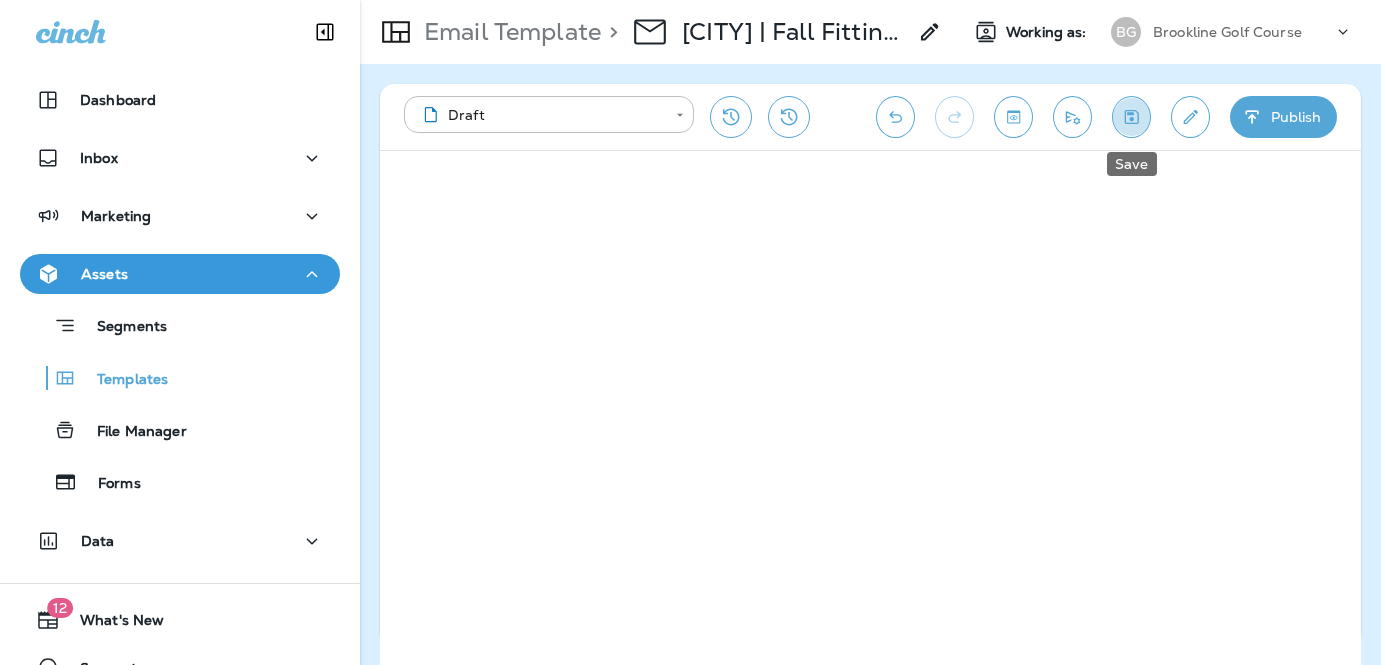 click 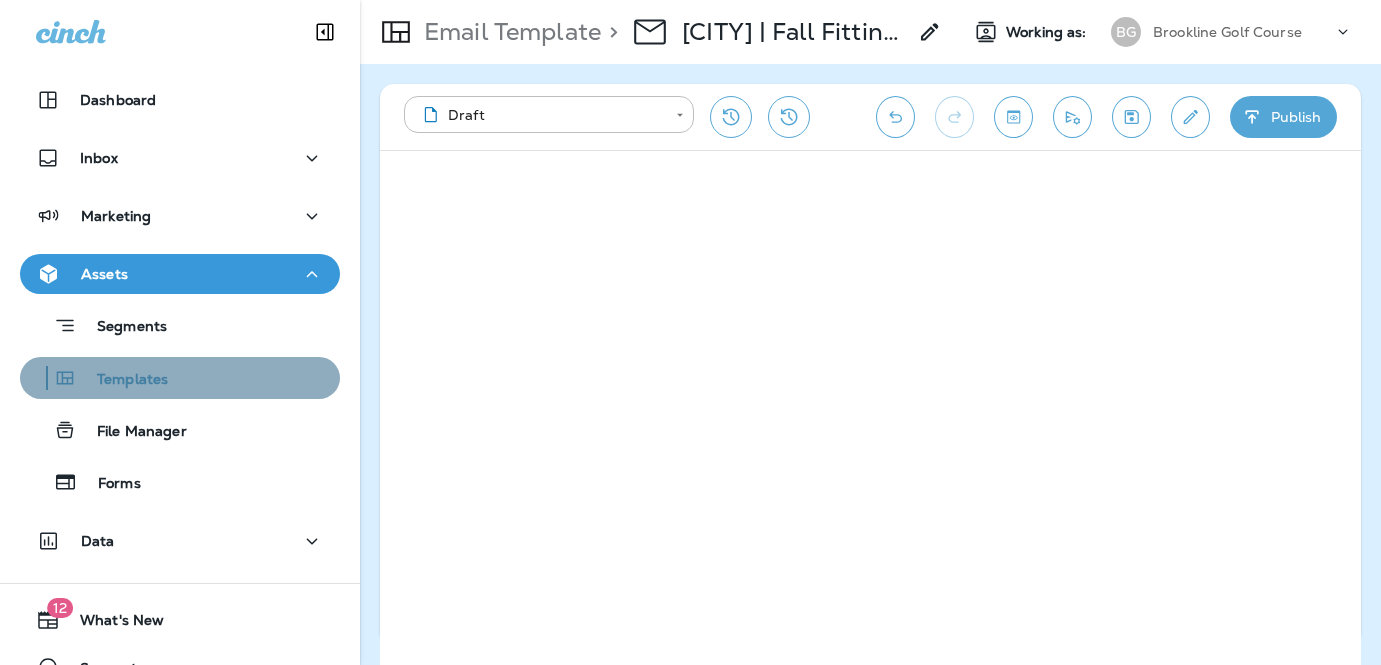 click on "Templates" at bounding box center [180, 378] 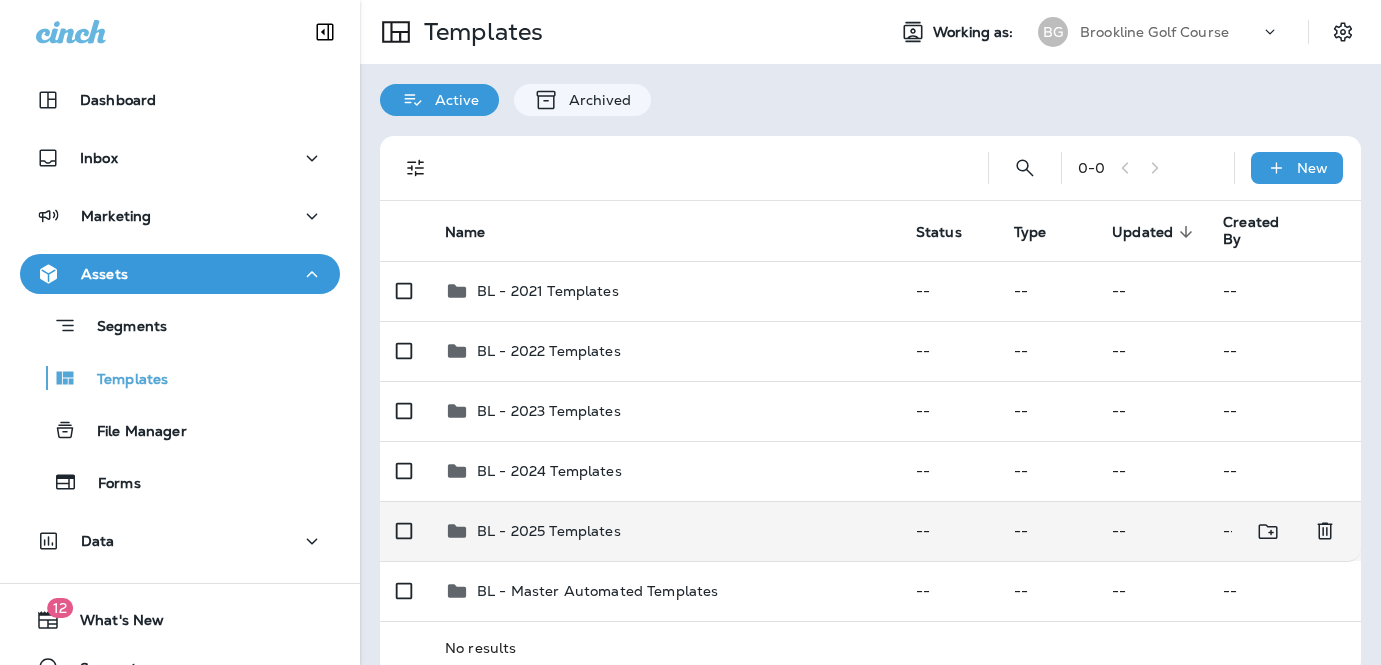 click on "BL - 2025 Templates" at bounding box center (664, 531) 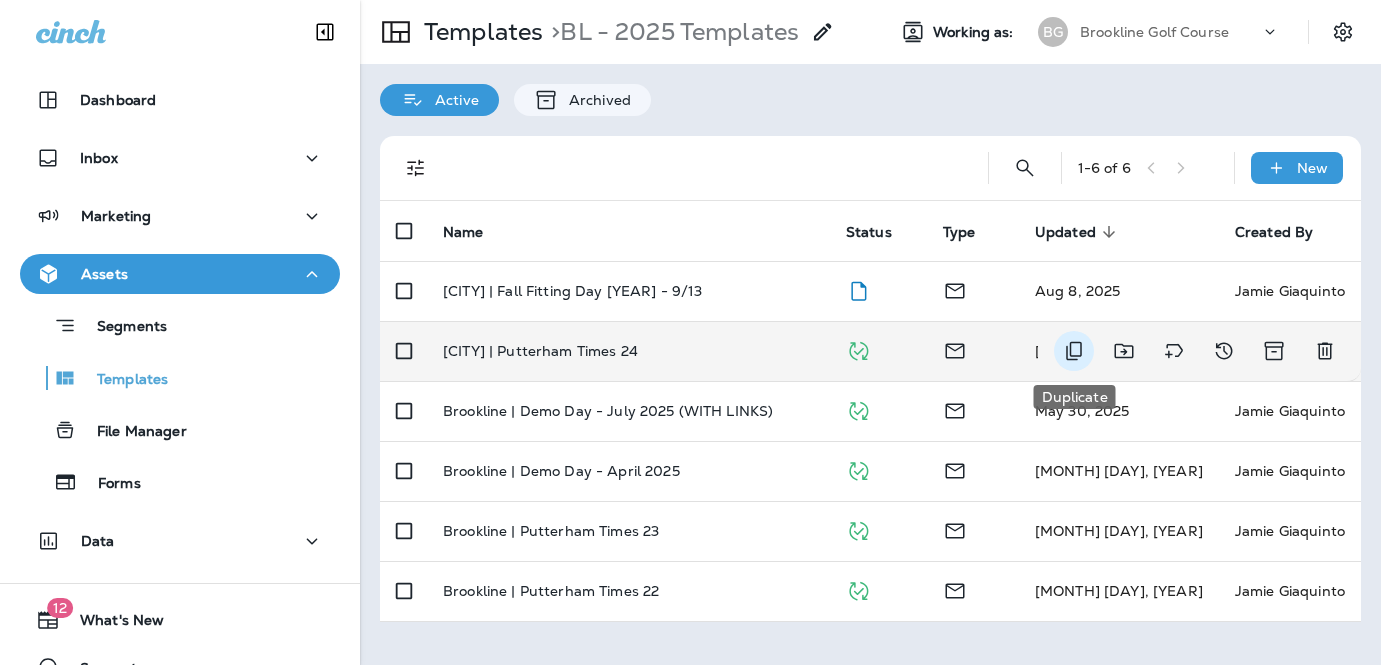 click 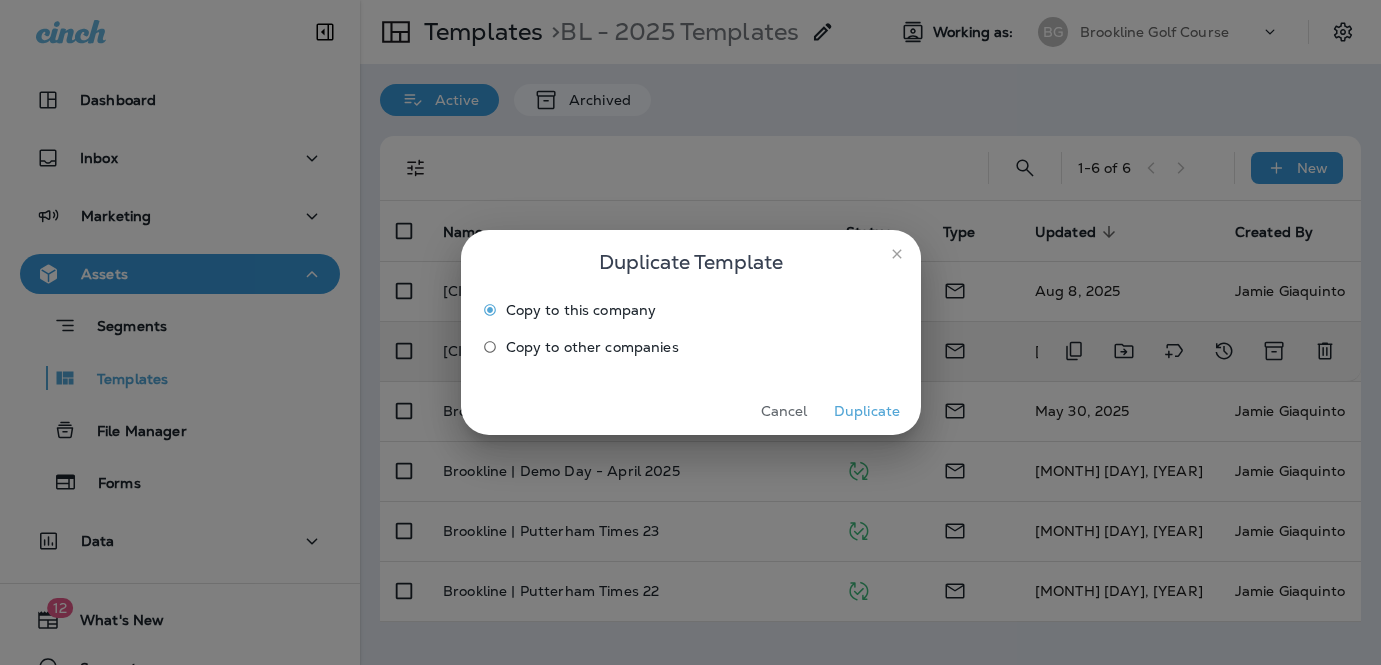 click on "Duplicate" at bounding box center (867, 411) 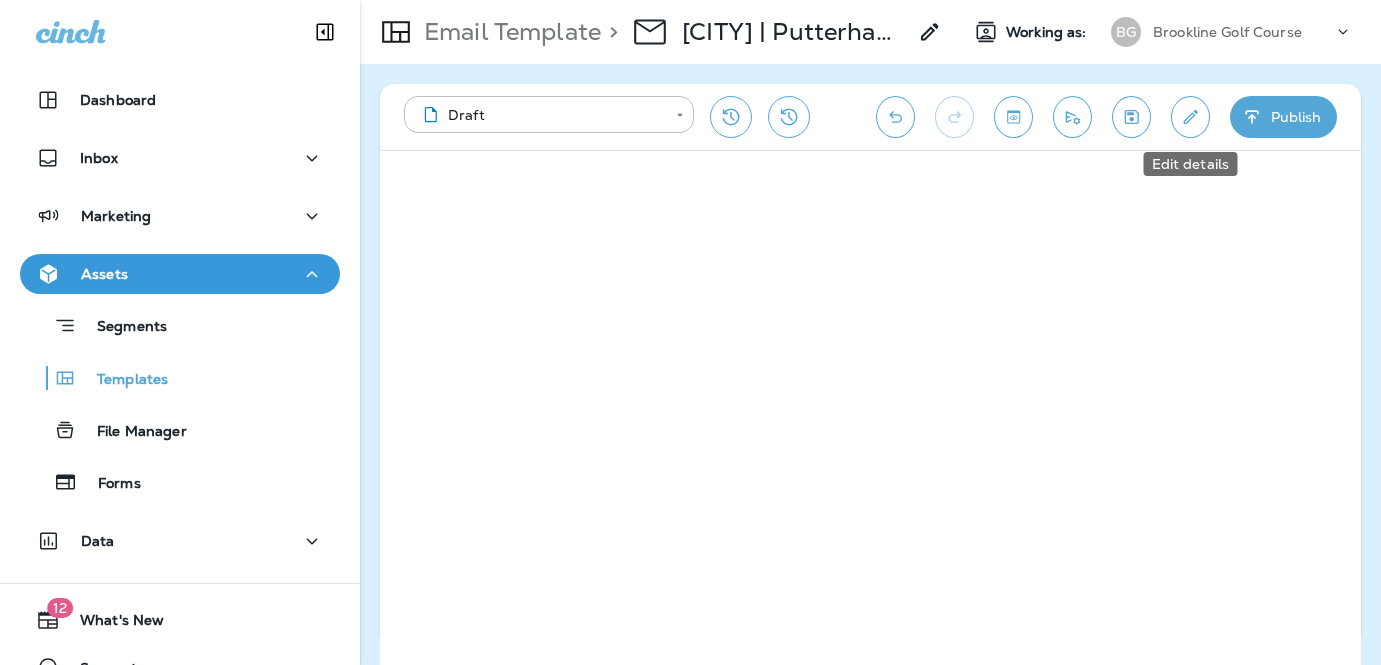 click 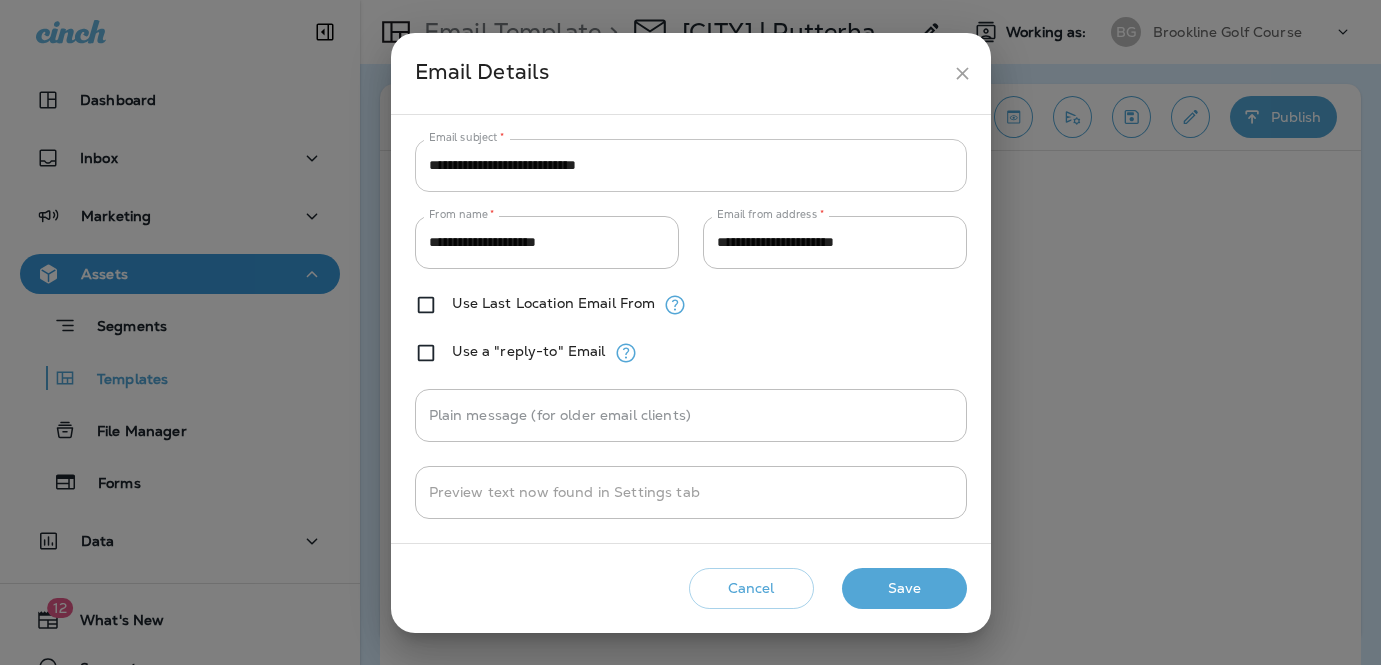 click on "**********" at bounding box center [691, 165] 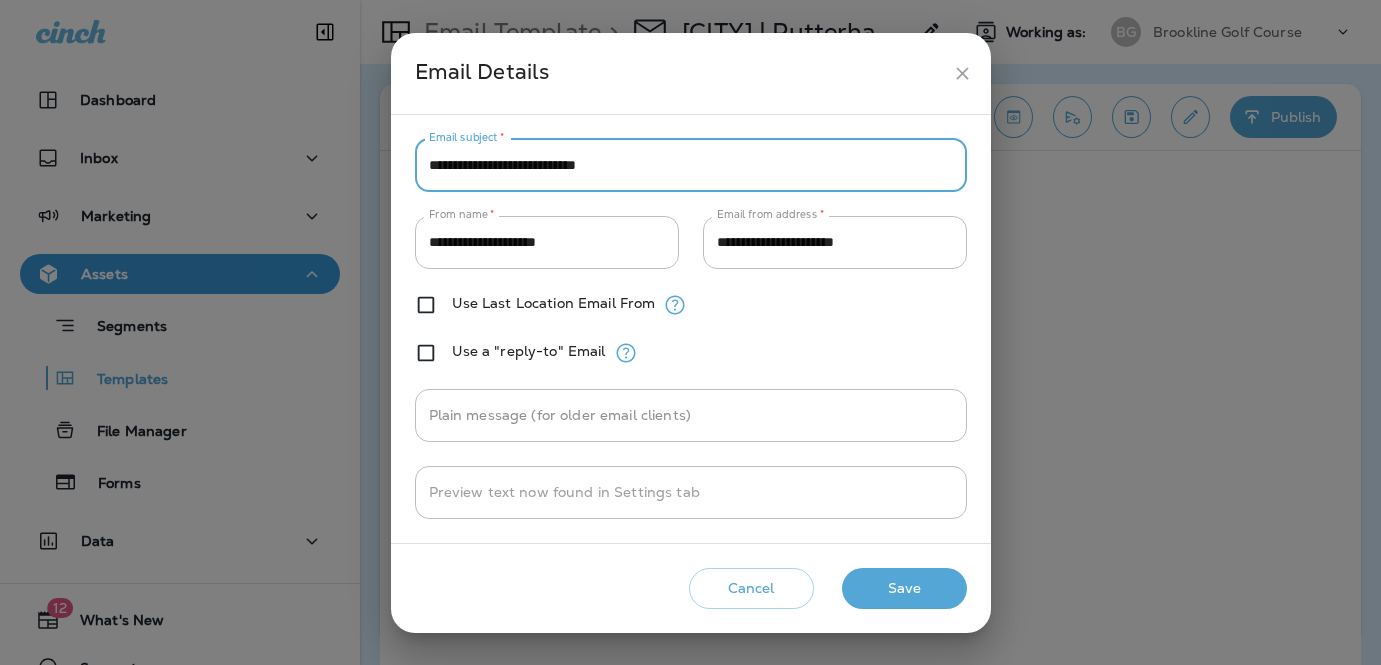 type on "**********" 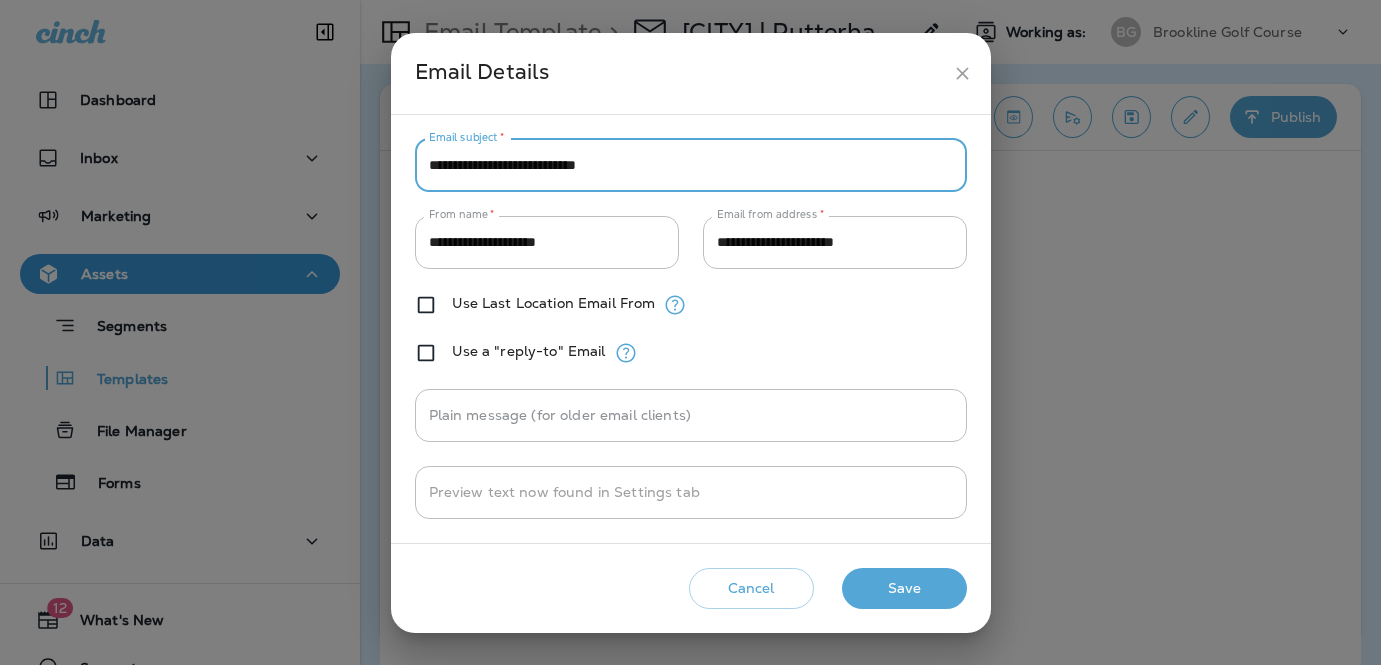 click on "Save" at bounding box center [904, 588] 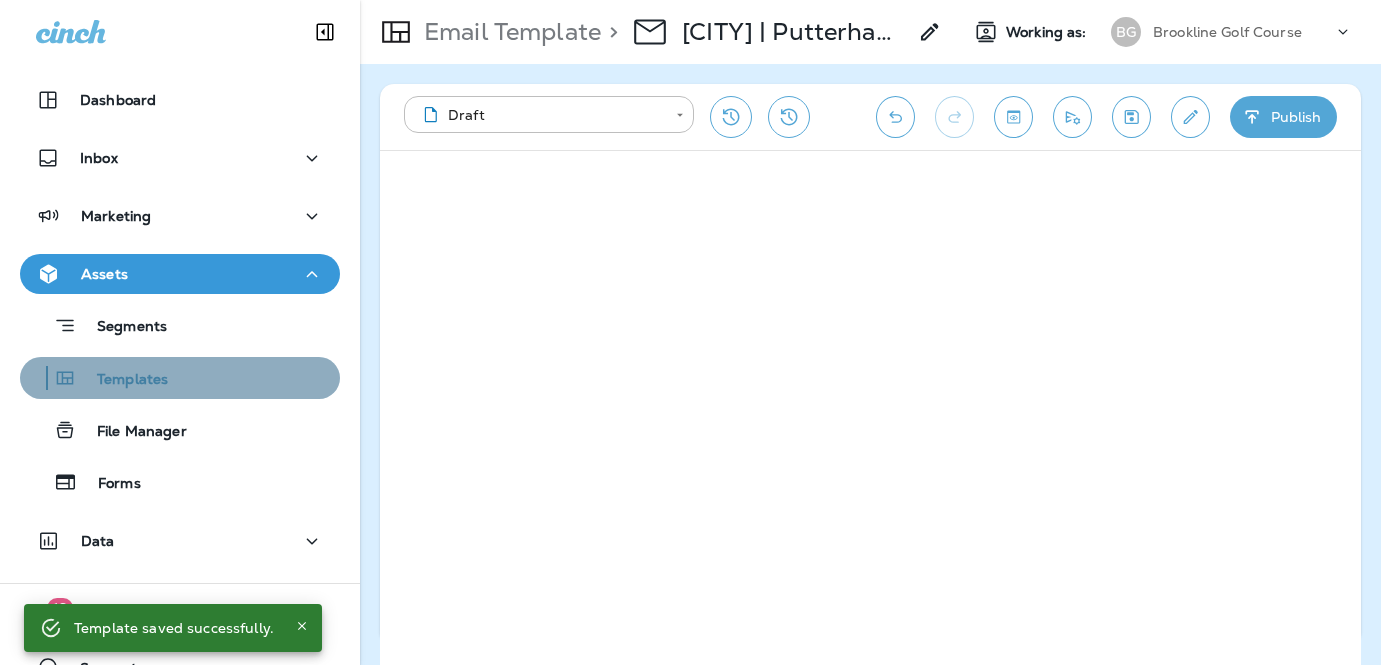 click on "Templates" at bounding box center (122, 380) 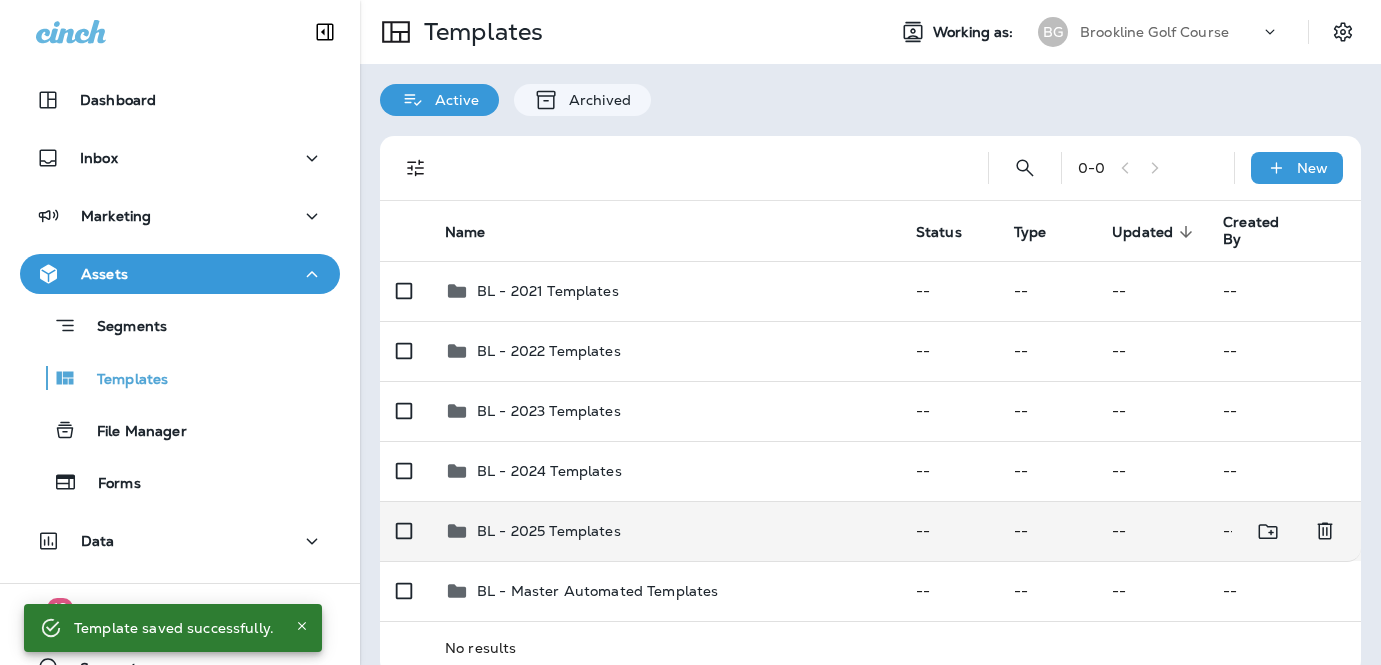 click on "BL - 2025 Templates" at bounding box center (549, 531) 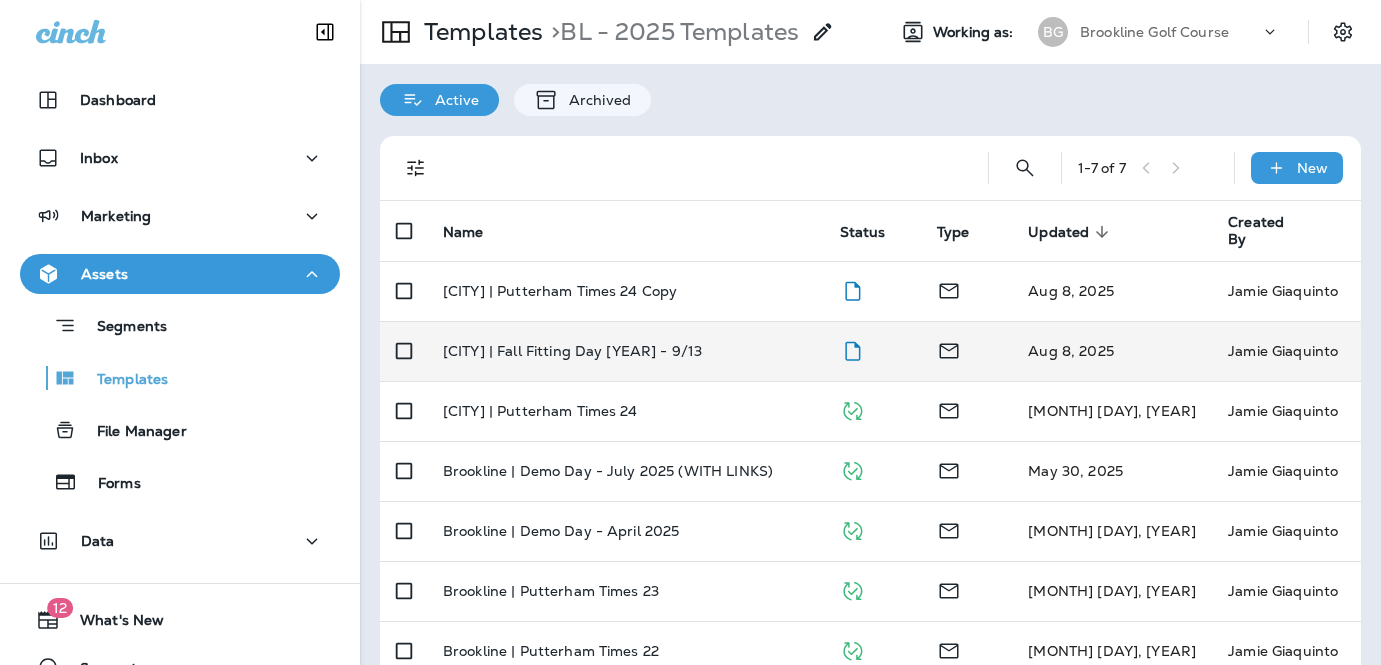 click on "[CITY] | Fall Fitting Day [YEAR] - 9/13" at bounding box center [625, 351] 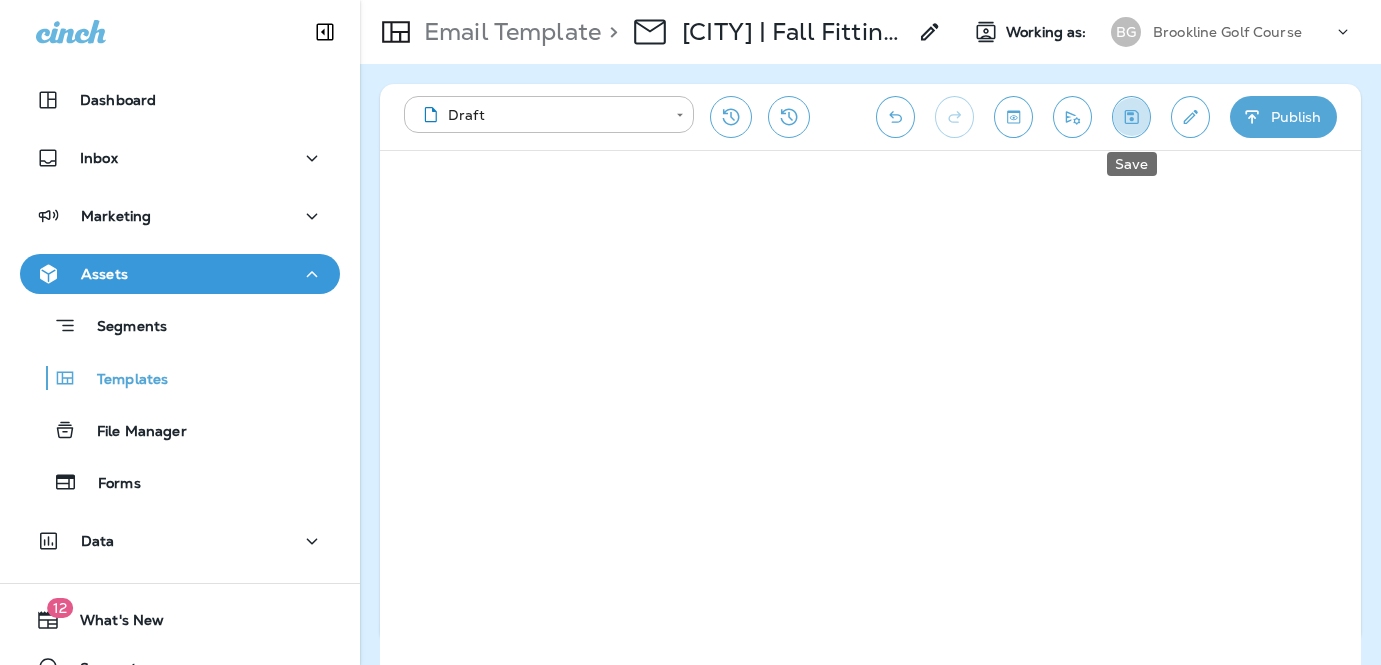 click at bounding box center [1131, 117] 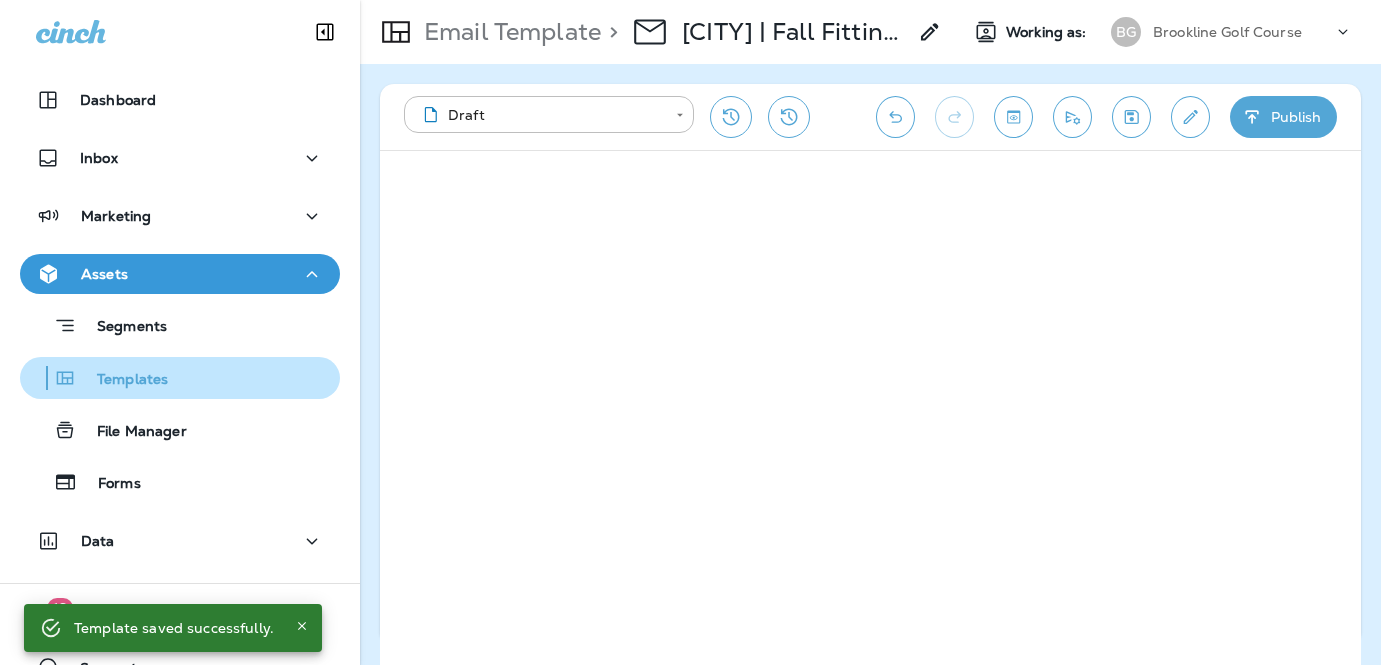 click on "Templates" at bounding box center (122, 380) 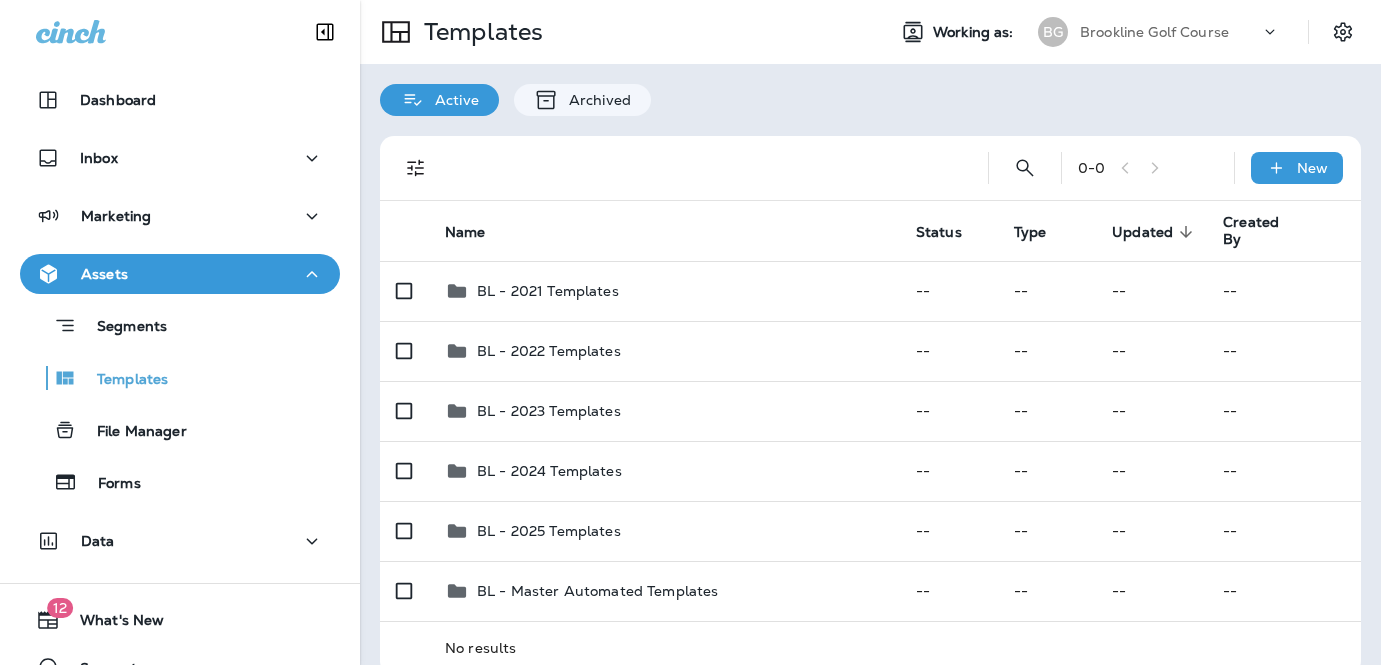scroll, scrollTop: 29, scrollLeft: 0, axis: vertical 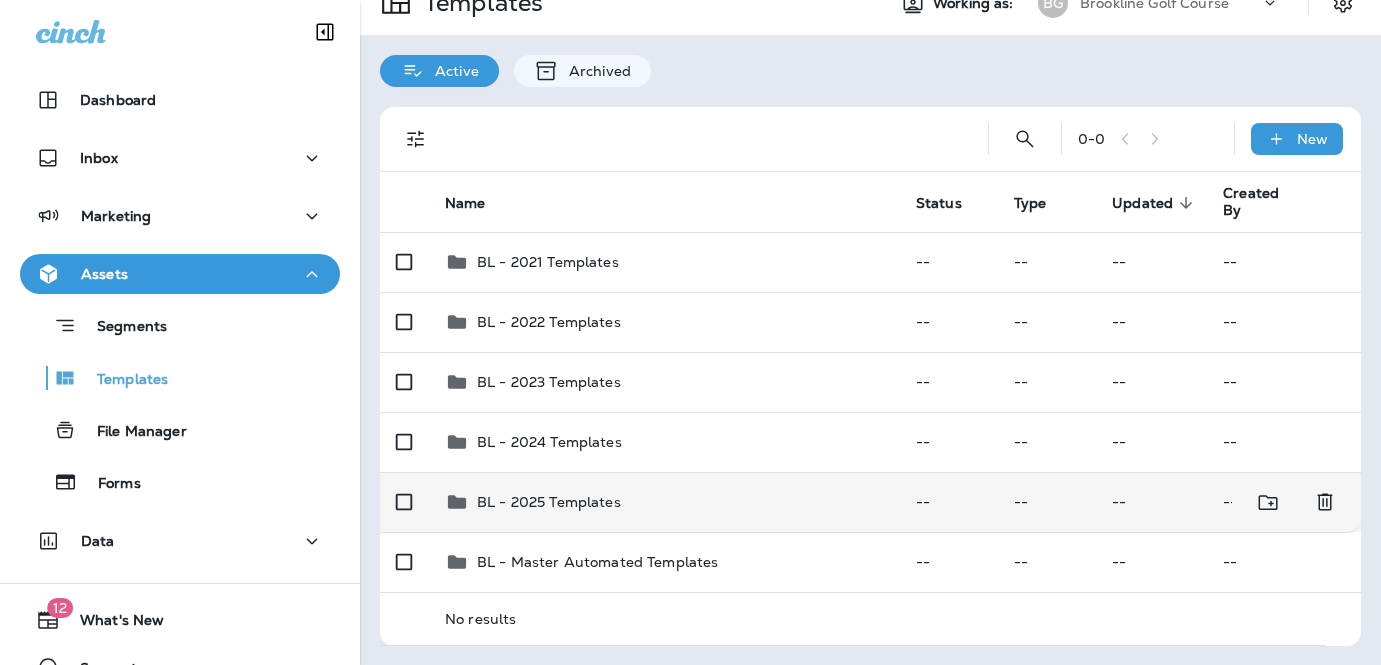 click on "BL - 2025 Templates" at bounding box center [549, 502] 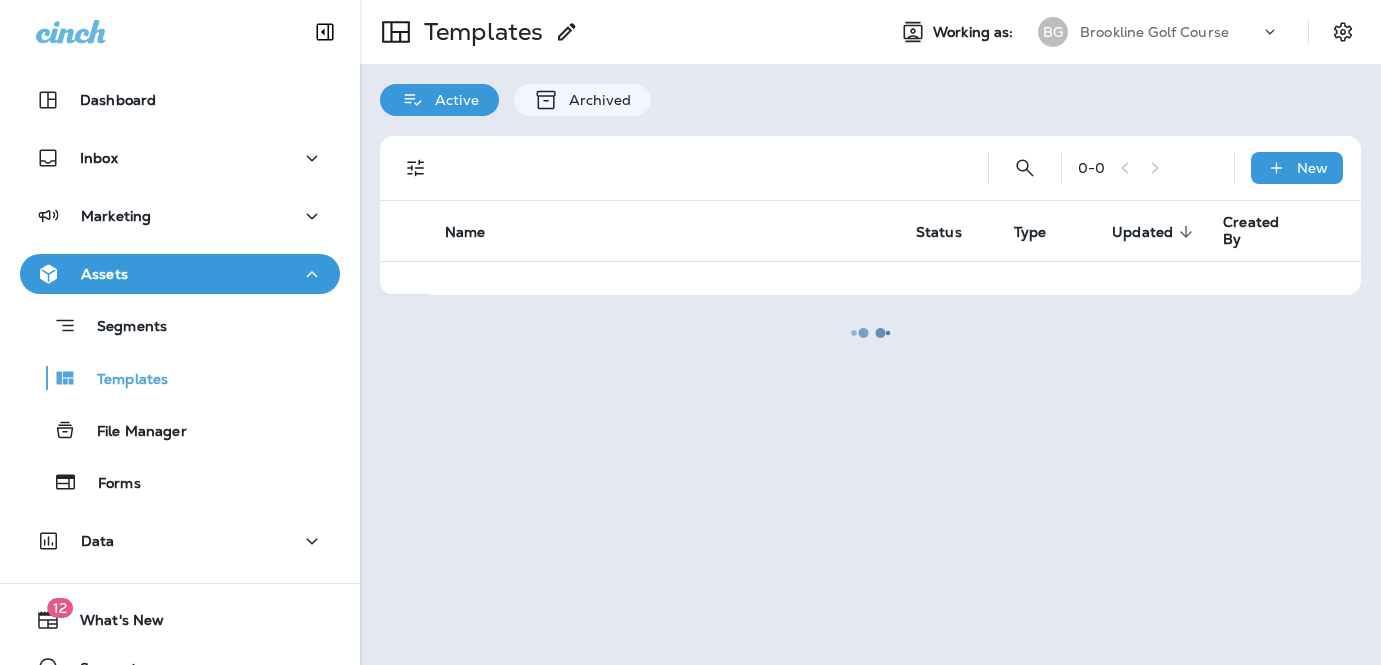 scroll, scrollTop: 0, scrollLeft: 0, axis: both 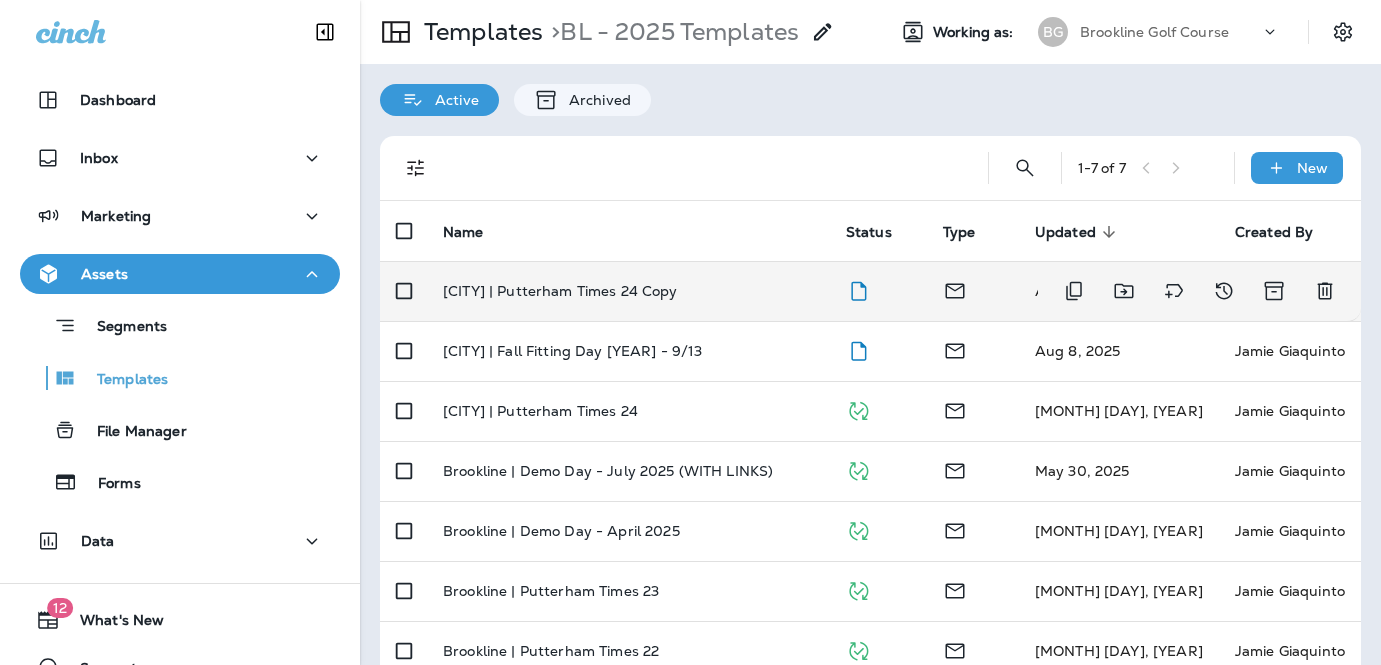 click on "[CITY] | Putterham Times 24 Copy" at bounding box center [628, 291] 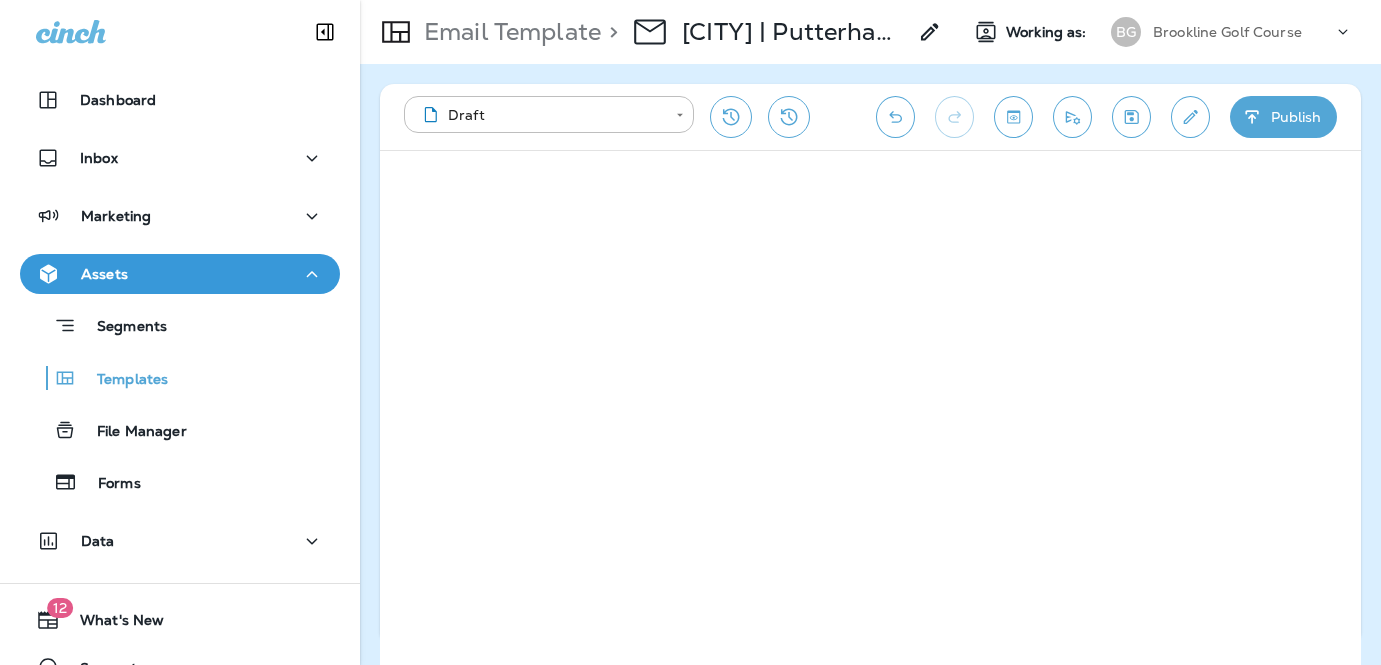 click on "> [CITY] | Putterham Times 24 Copy" at bounding box center [771, 32] 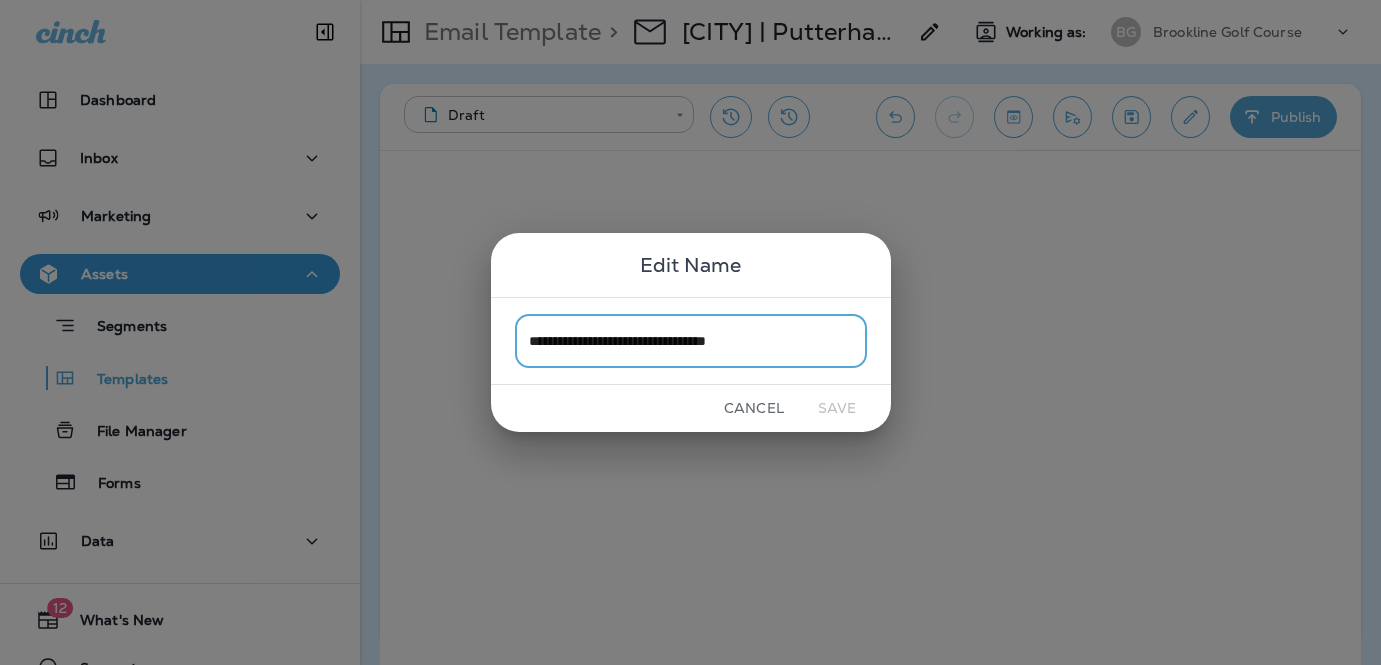 click on "**********" at bounding box center [691, 340] 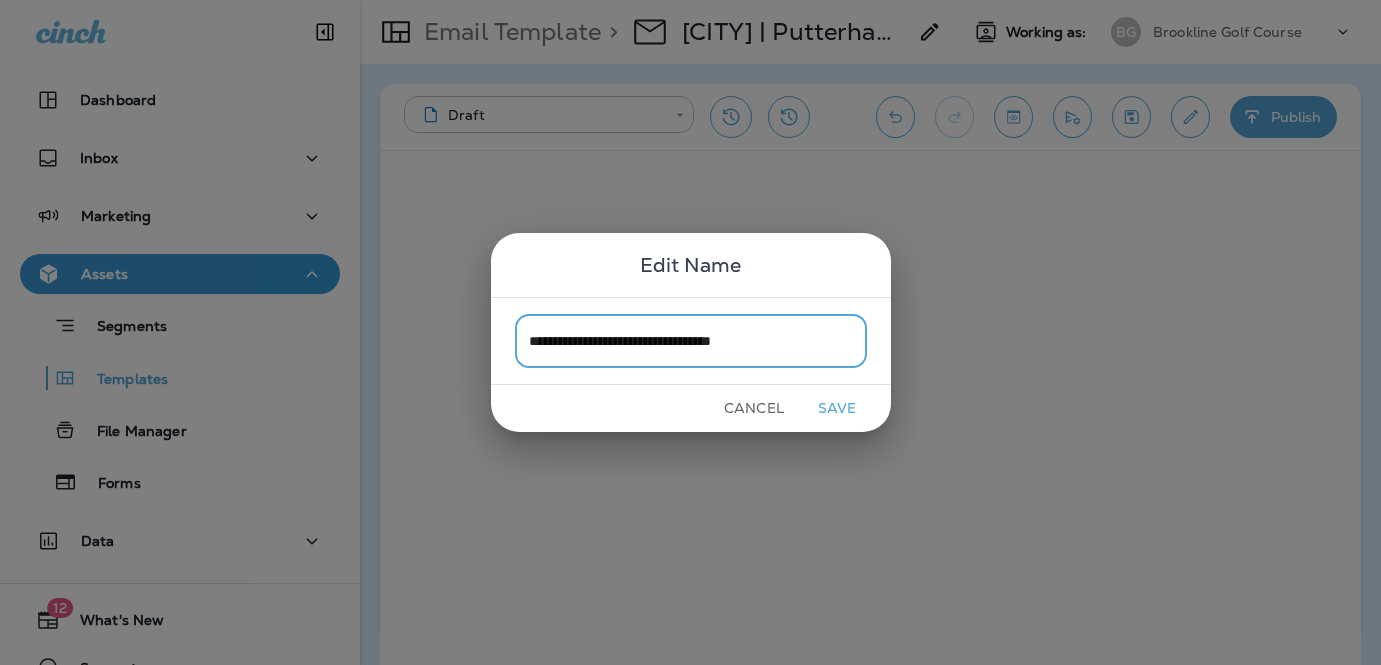 click on "**********" at bounding box center (691, 340) 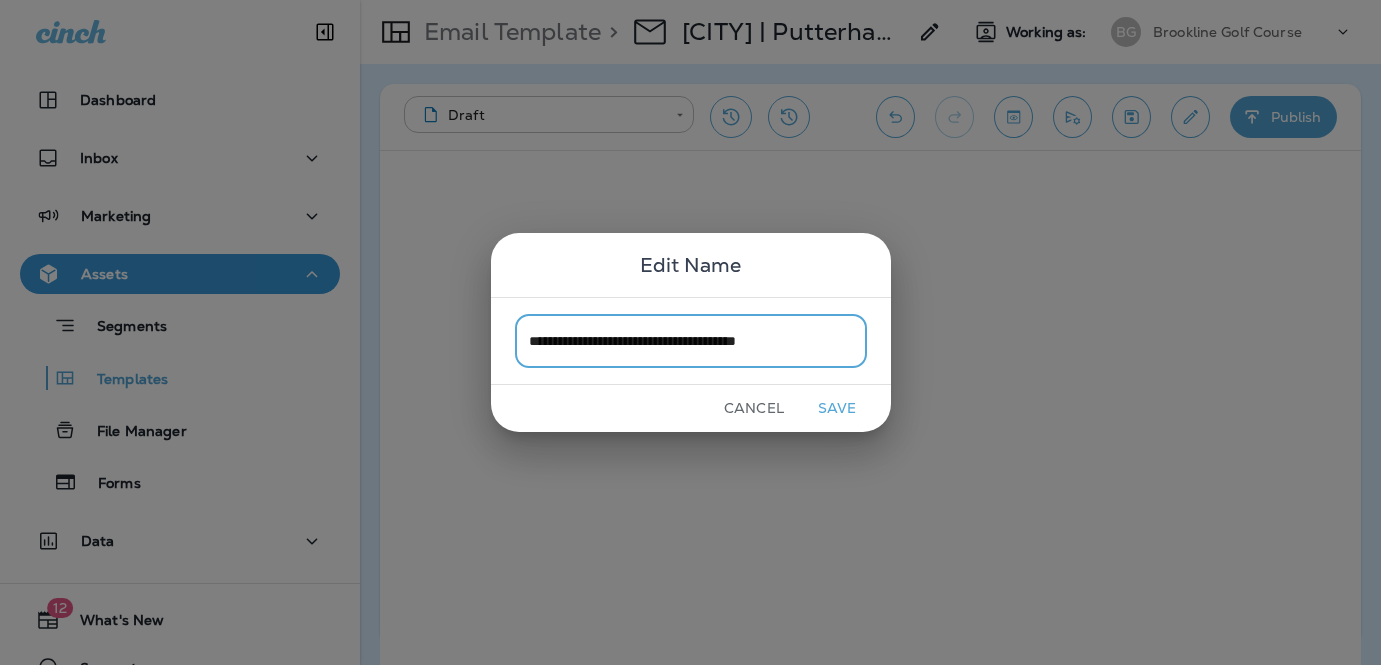 type on "**********" 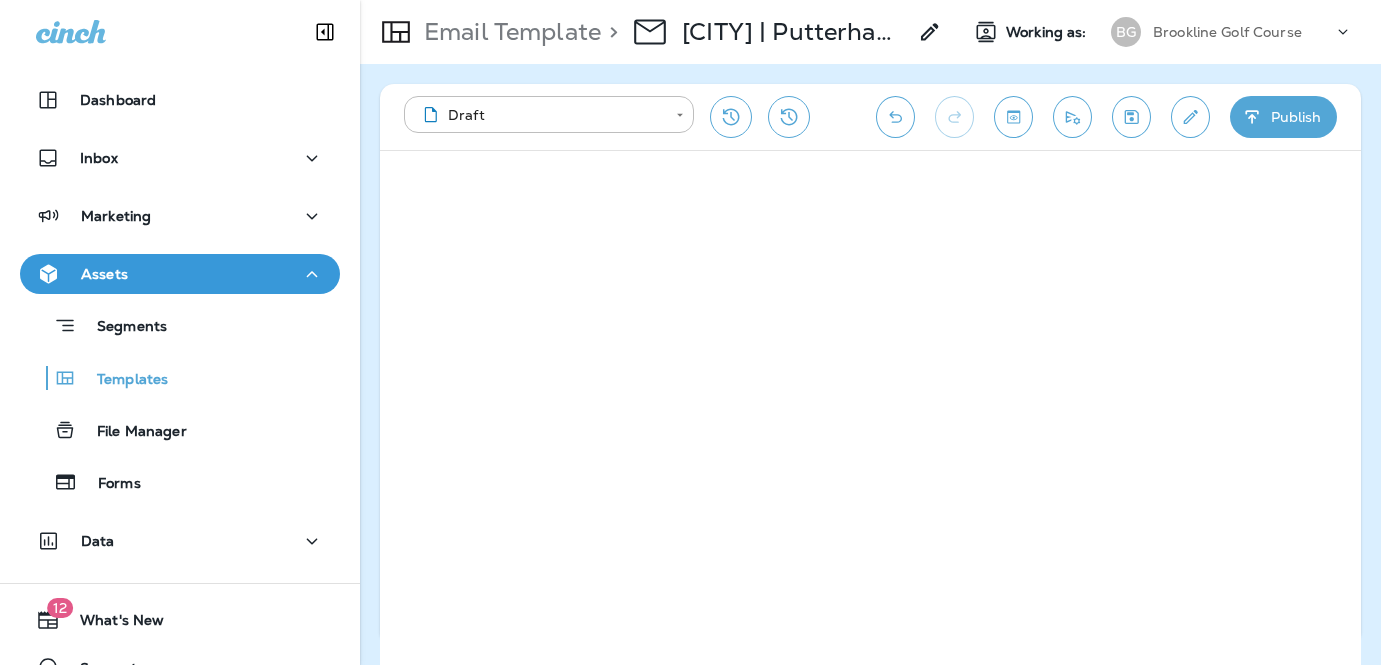 click on "**********" at bounding box center [870, 364] 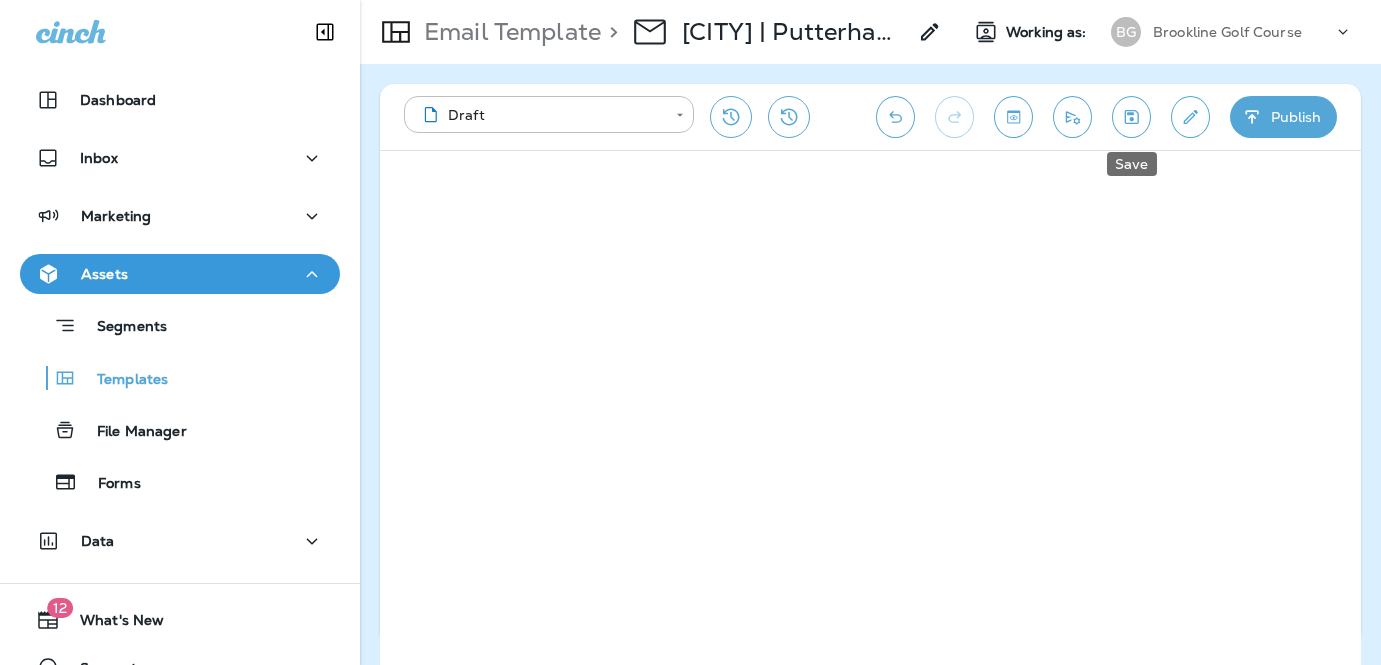 click 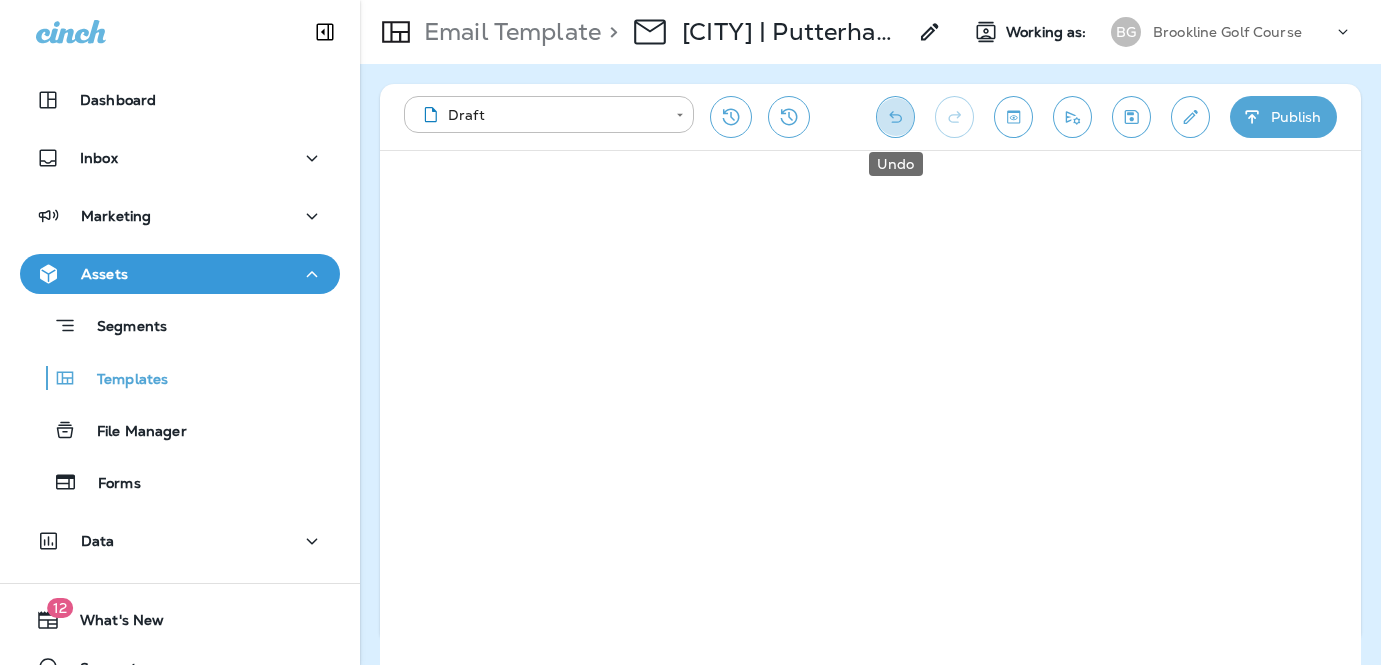 click 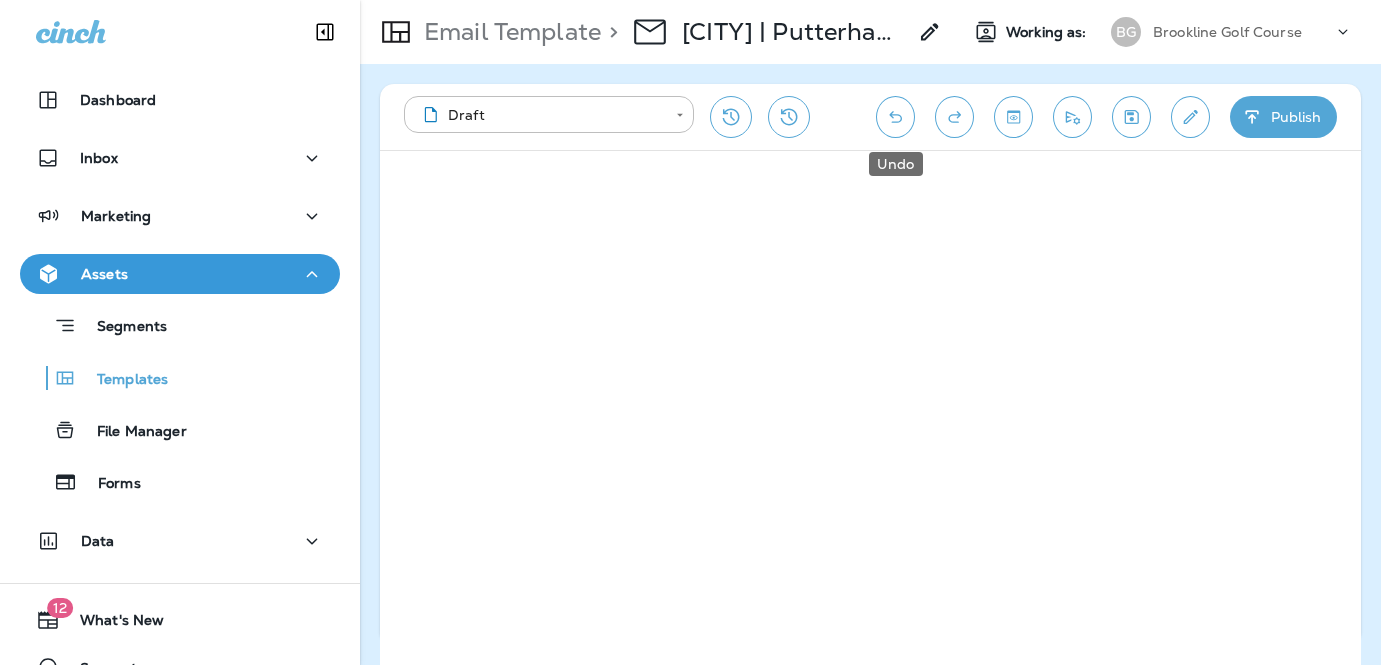 click at bounding box center (895, 117) 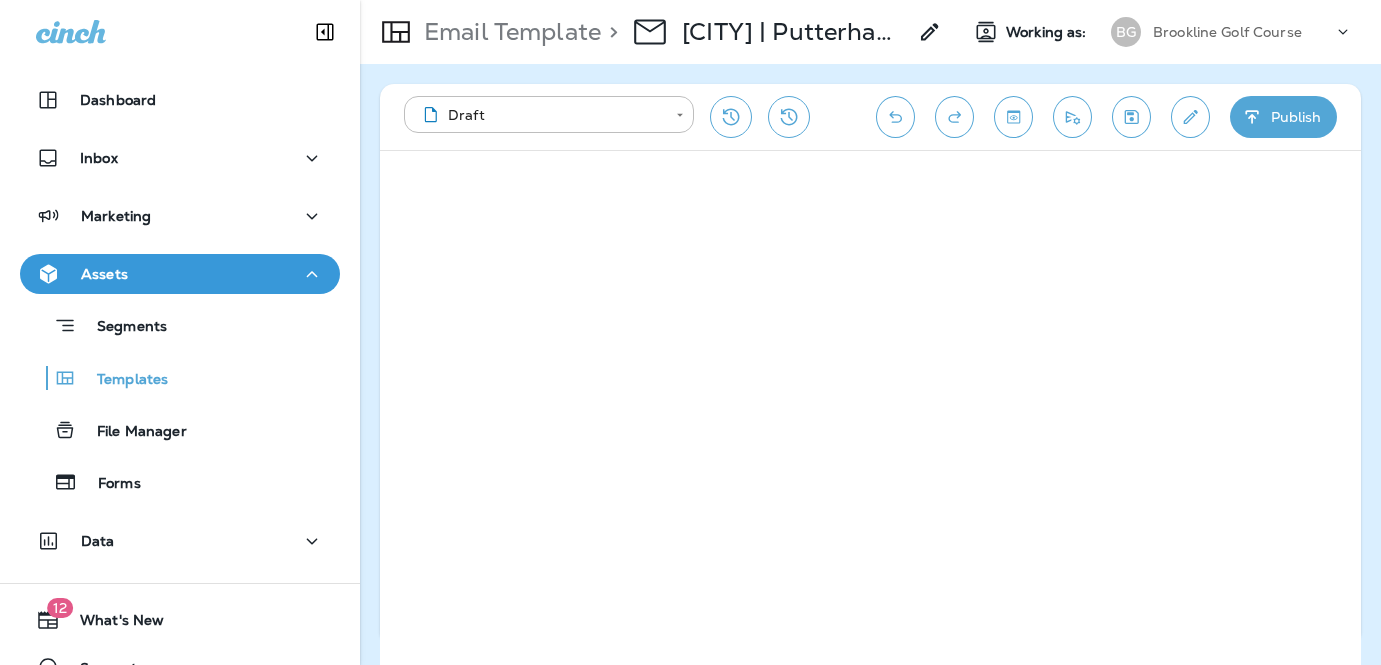 click 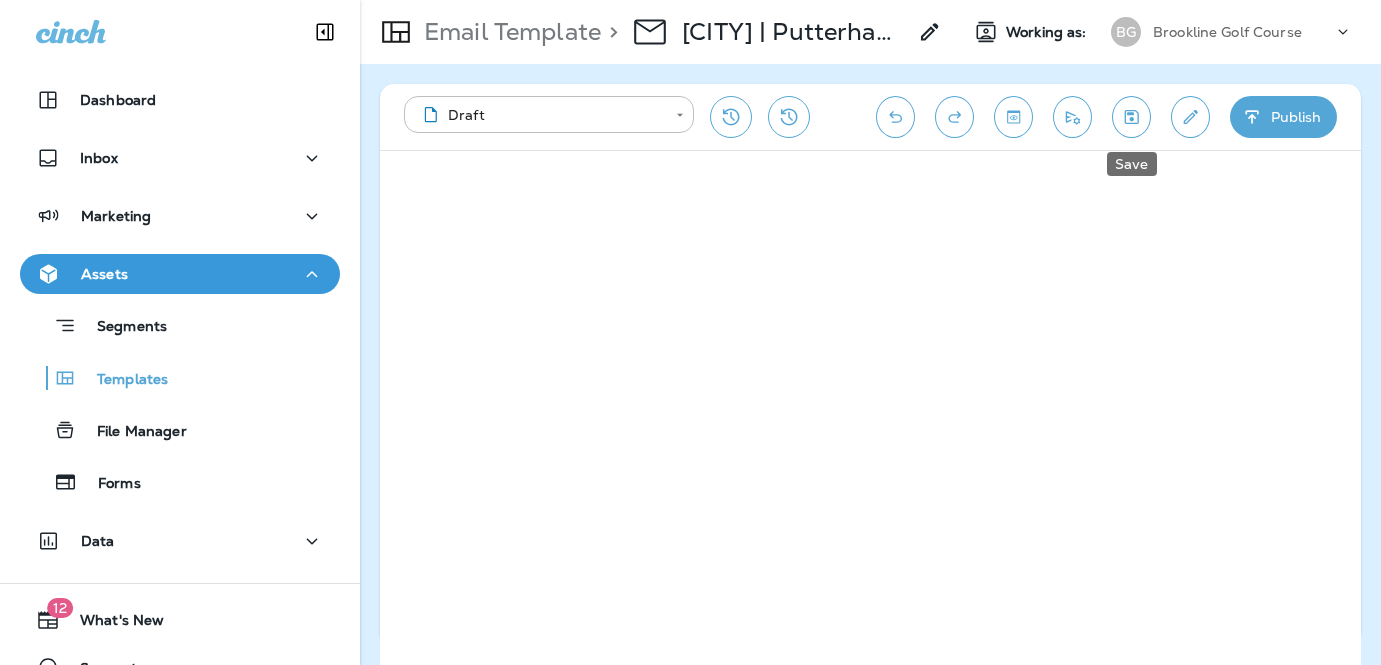 click 